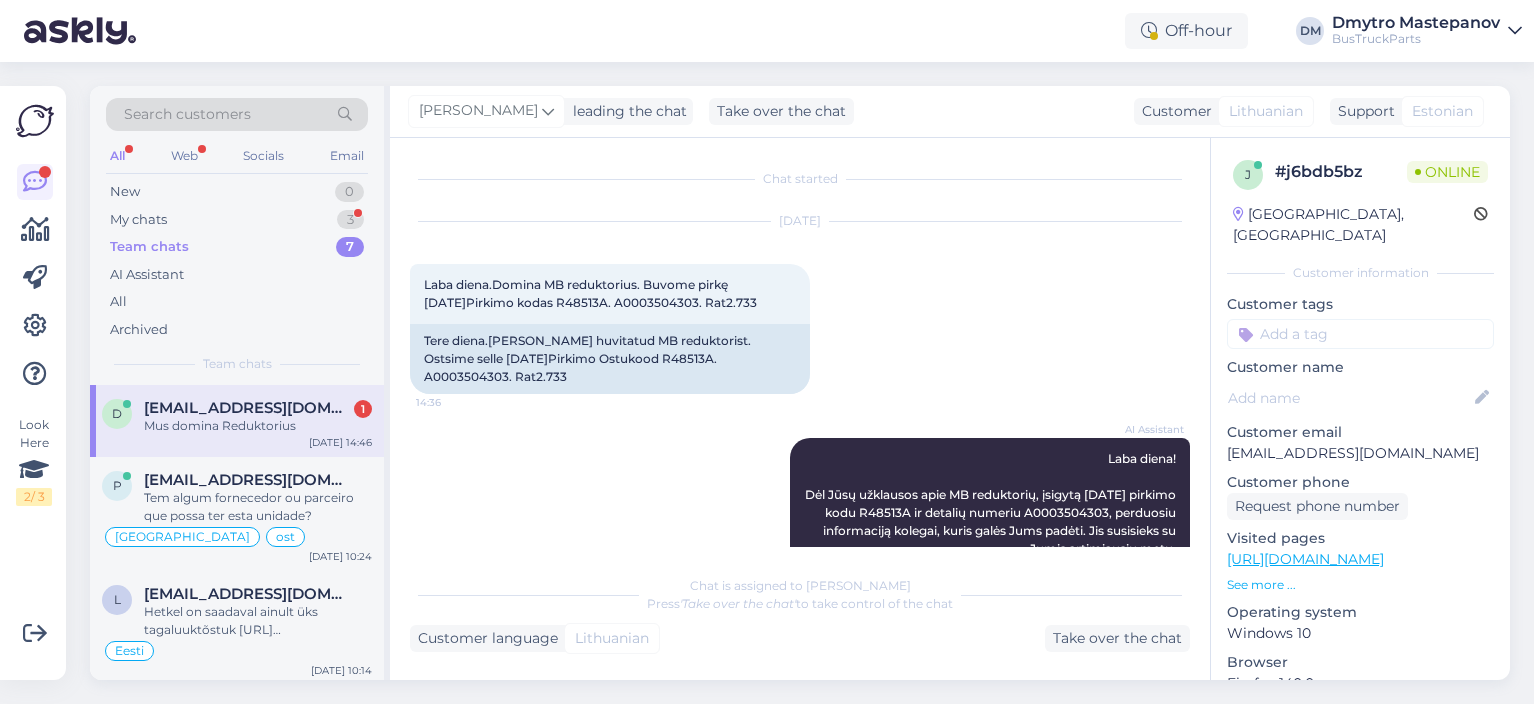scroll, scrollTop: 0, scrollLeft: 0, axis: both 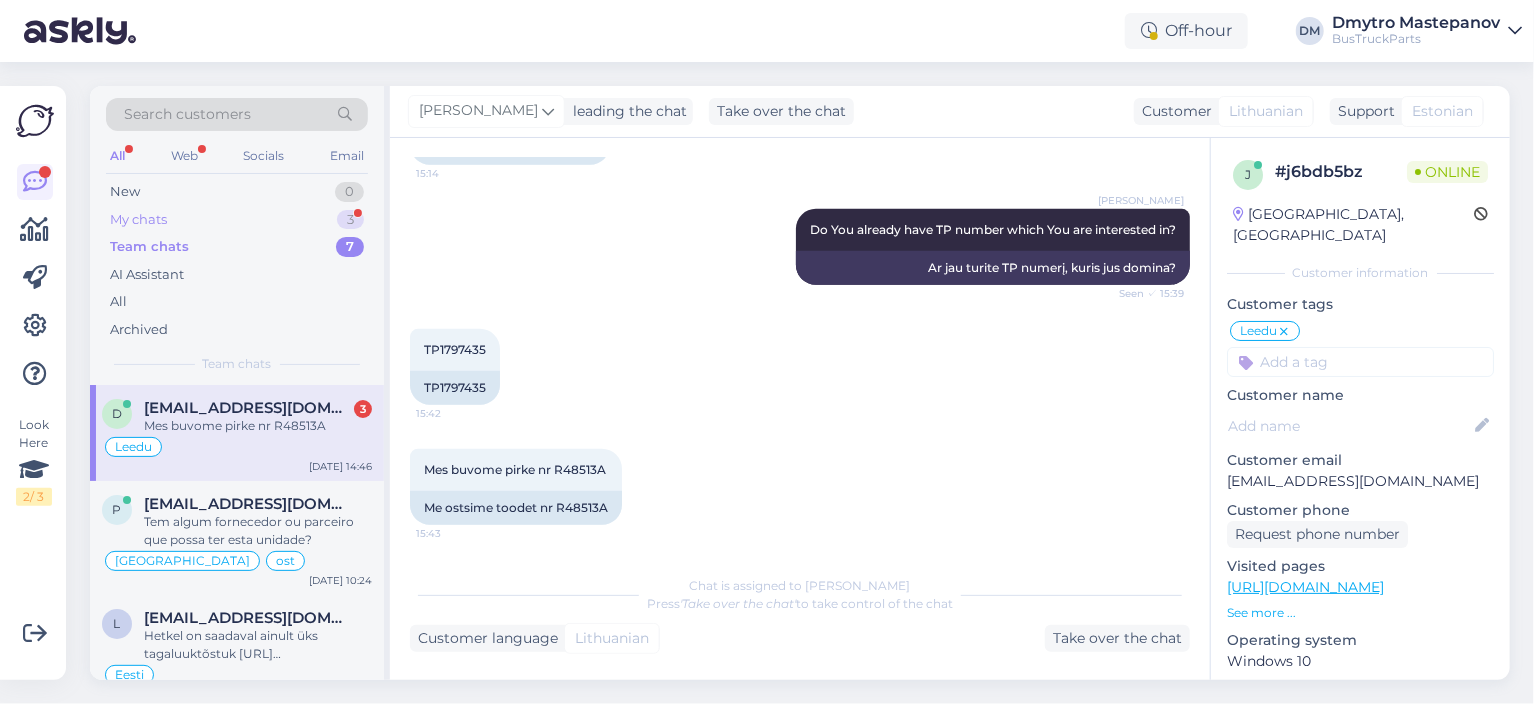 click on "My chats" at bounding box center (138, 220) 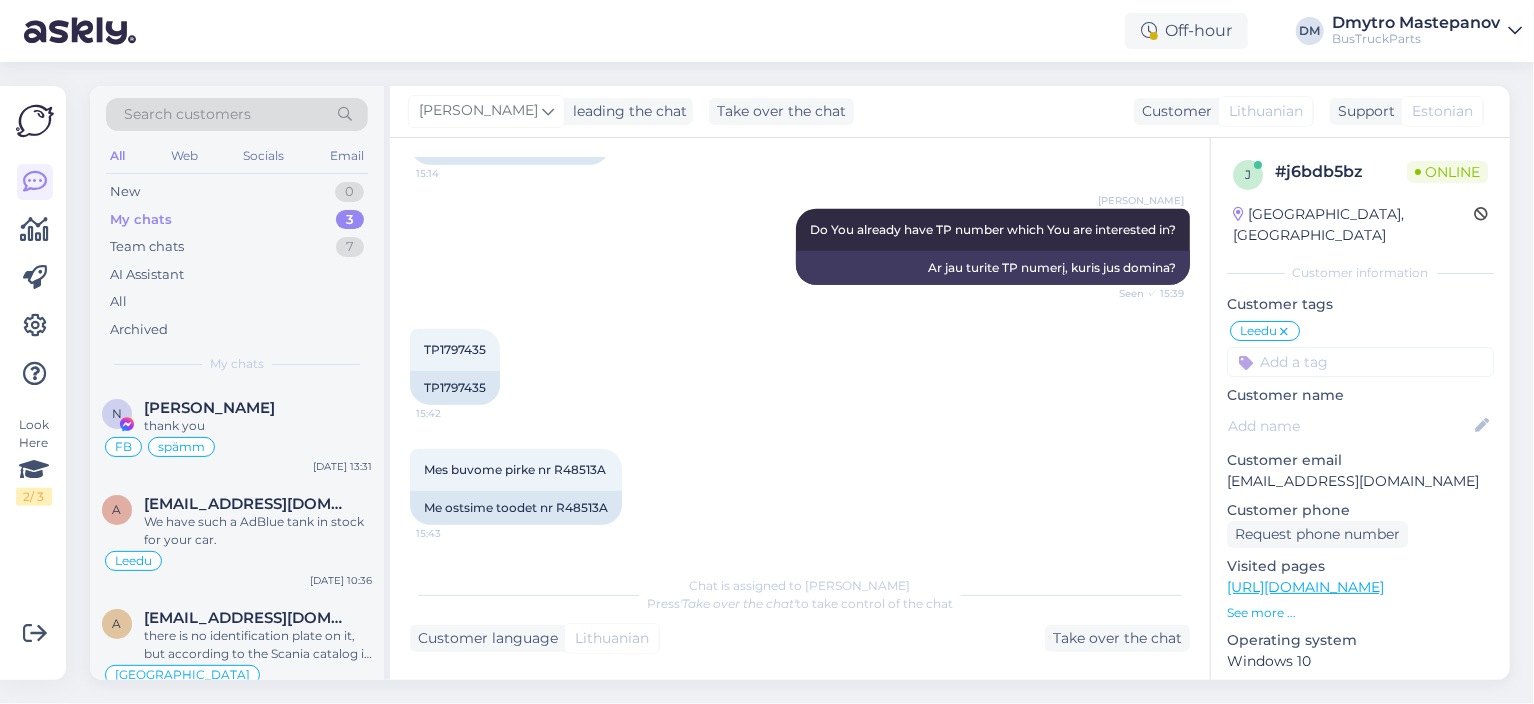 scroll, scrollTop: 644, scrollLeft: 0, axis: vertical 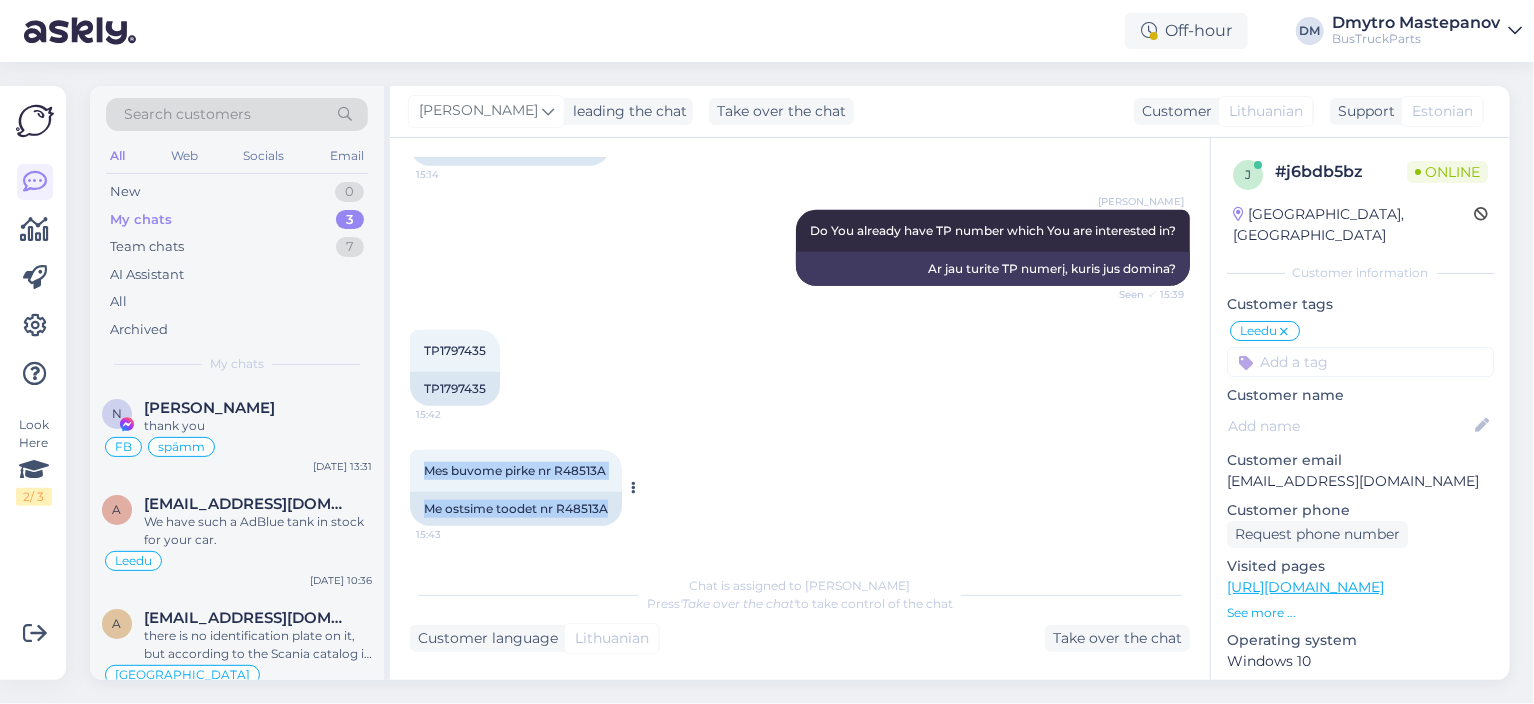 drag, startPoint x: 422, startPoint y: 465, endPoint x: 631, endPoint y: 481, distance: 209.61154 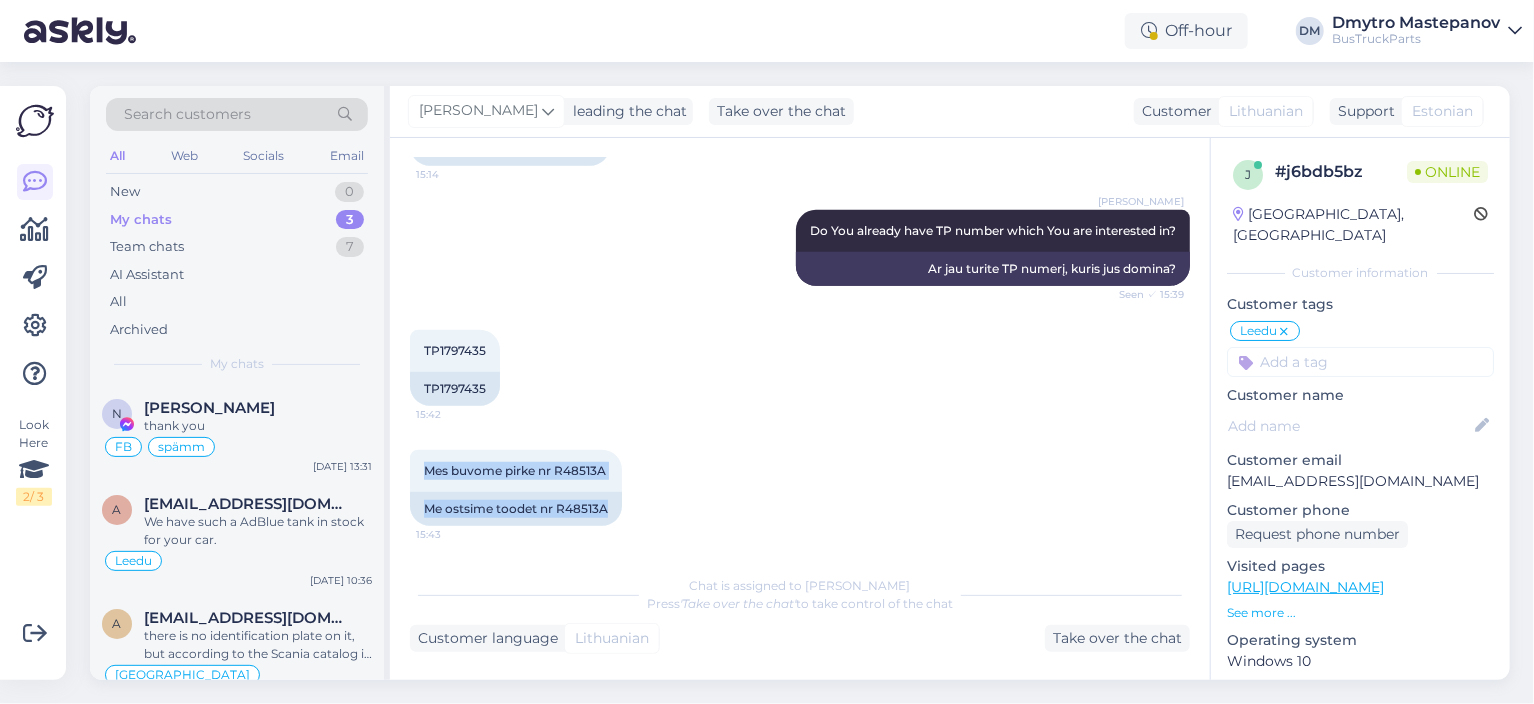 click on "Mes buvome pirke nr R48513A  15:43  Me ostsime toodet nr R48513A" at bounding box center [800, 488] 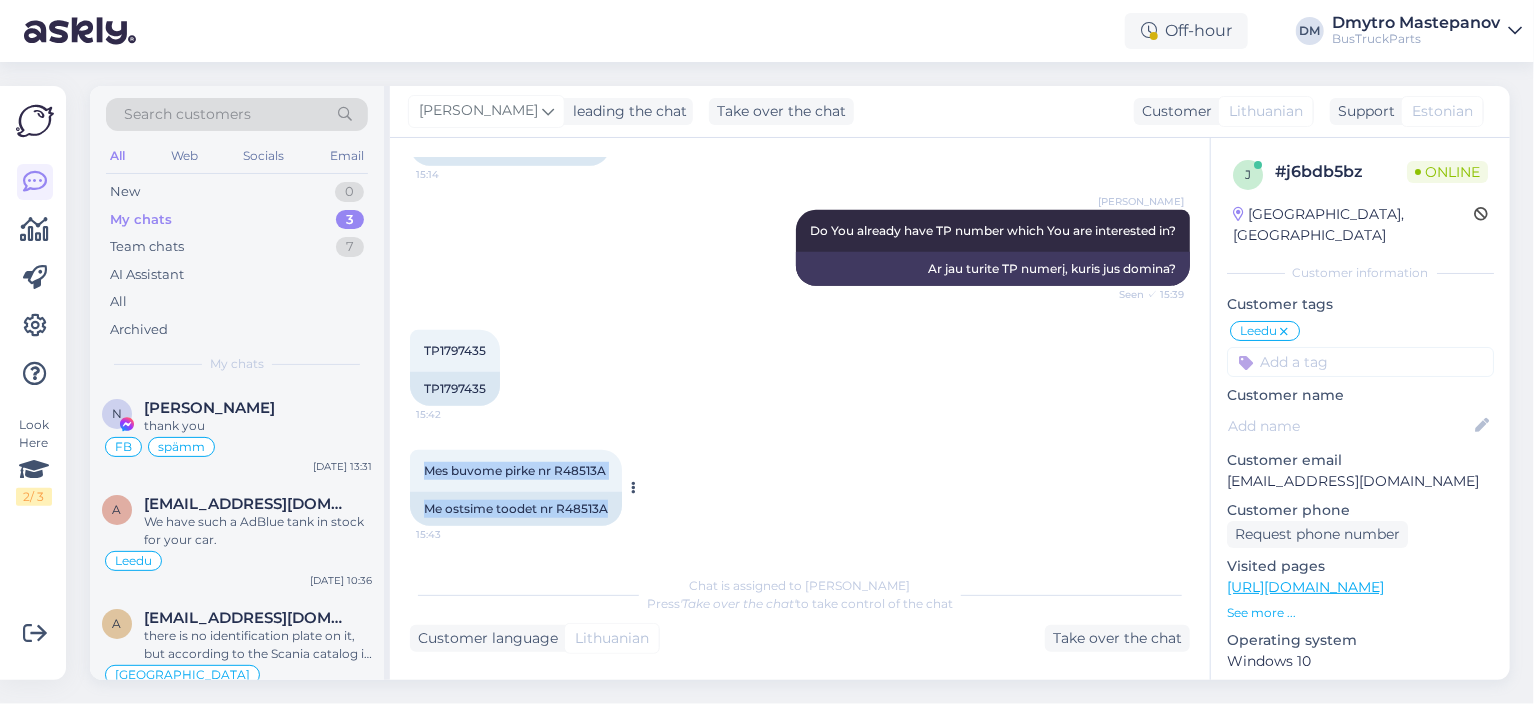 click on "Mes buvome pirke nr R48513A  15:43" at bounding box center [516, 471] 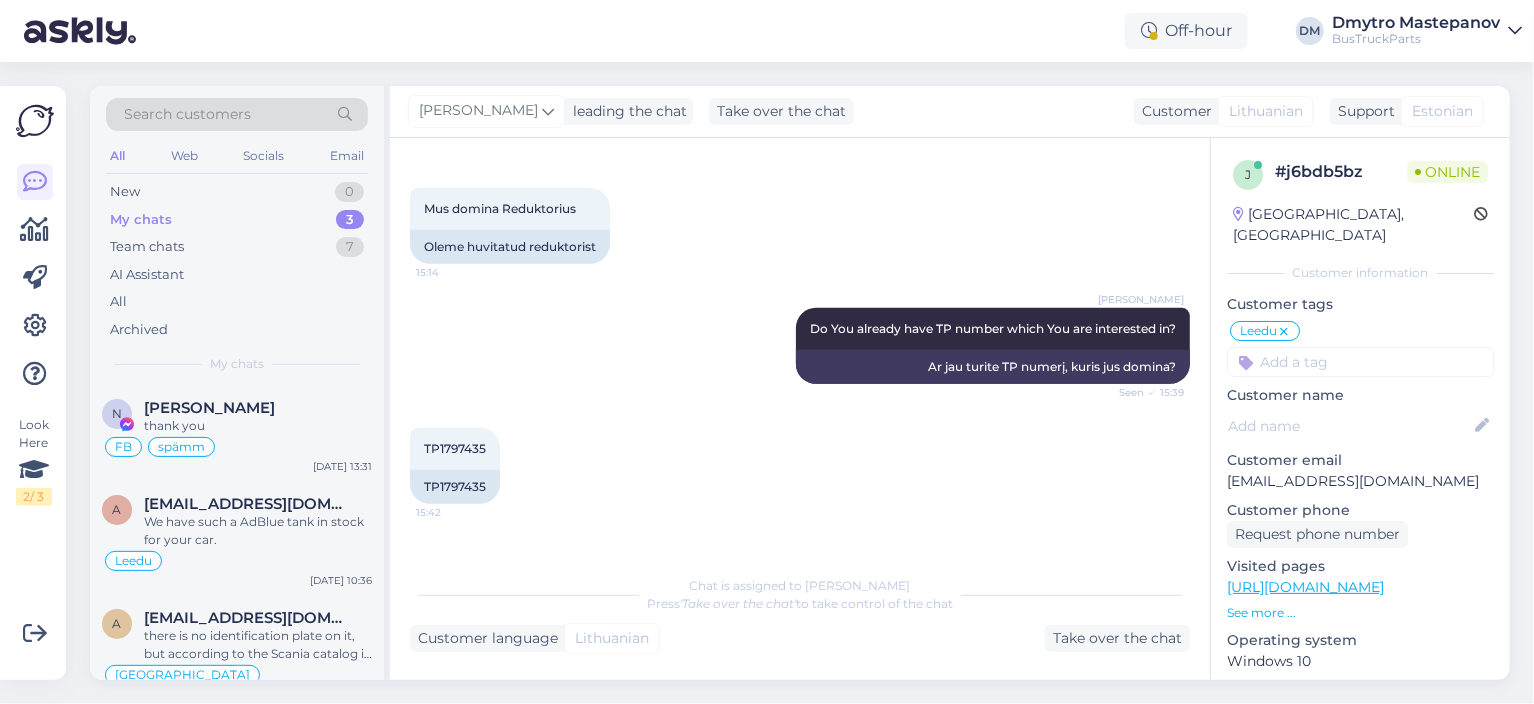 scroll, scrollTop: 644, scrollLeft: 0, axis: vertical 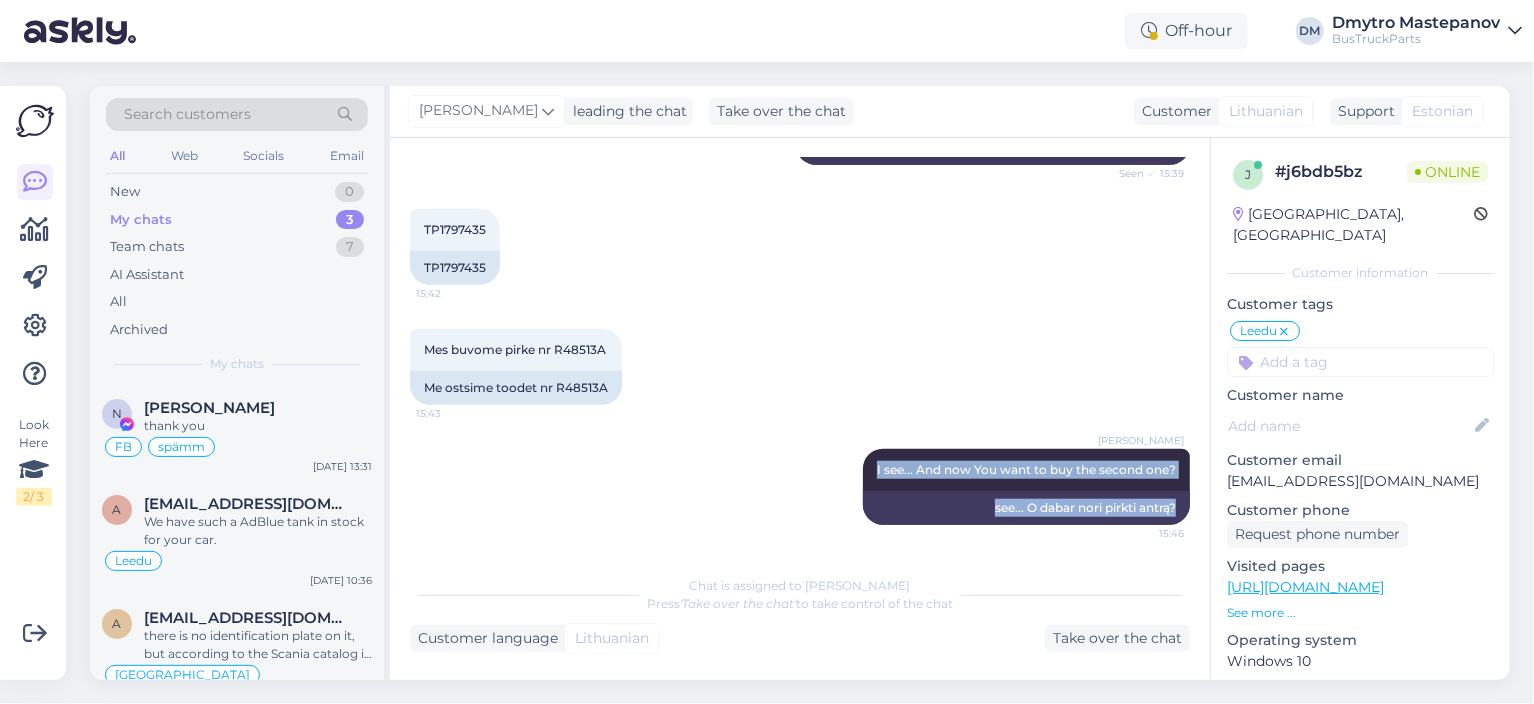 drag, startPoint x: 862, startPoint y: 469, endPoint x: 1204, endPoint y: 520, distance: 345.78174 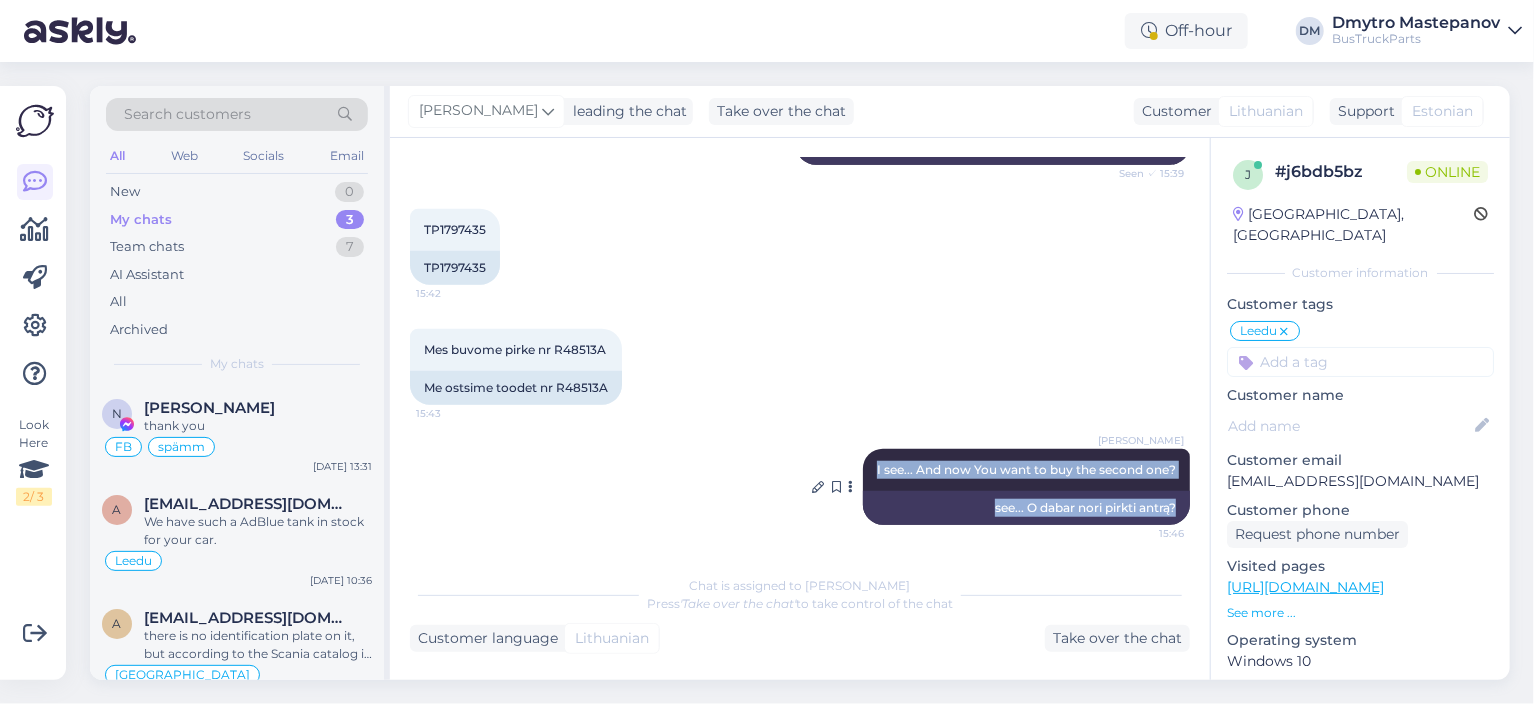 copy on "I see... And now You want to buy the second one? 15:46  see... O dabar nori pirkti antrą?" 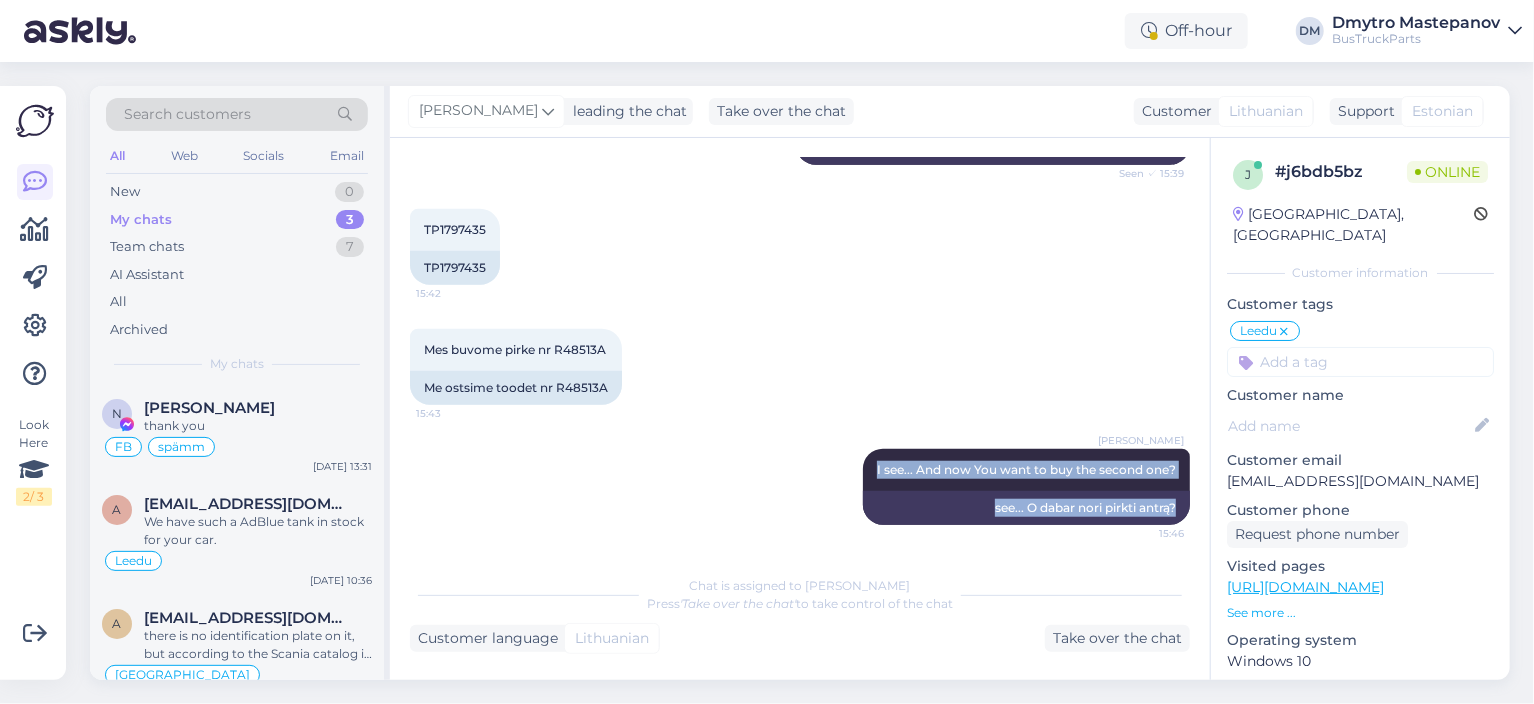 scroll, scrollTop: 747, scrollLeft: 0, axis: vertical 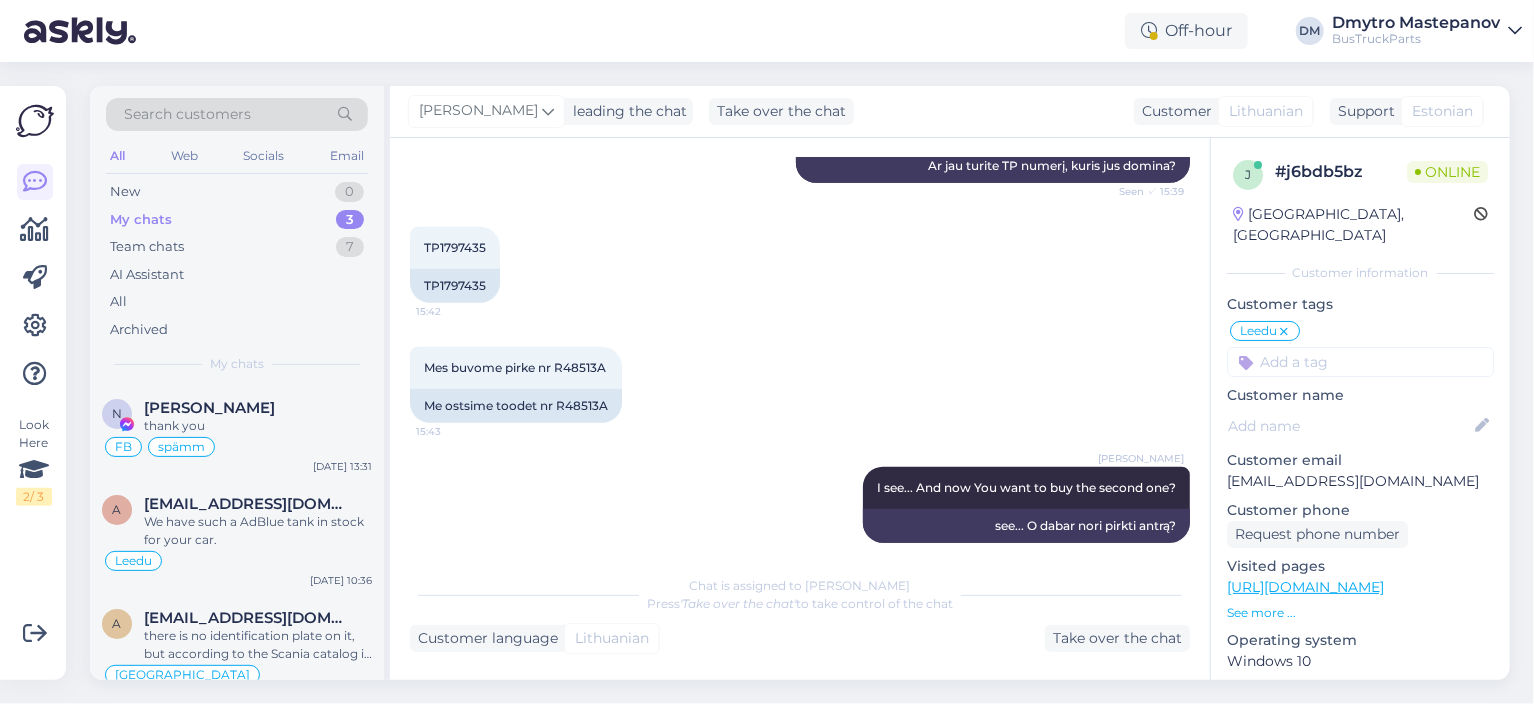 click on "Mes buvome pirke nr R48513A  15:43  Me ostsime toodet nr R48513A" at bounding box center (800, 385) 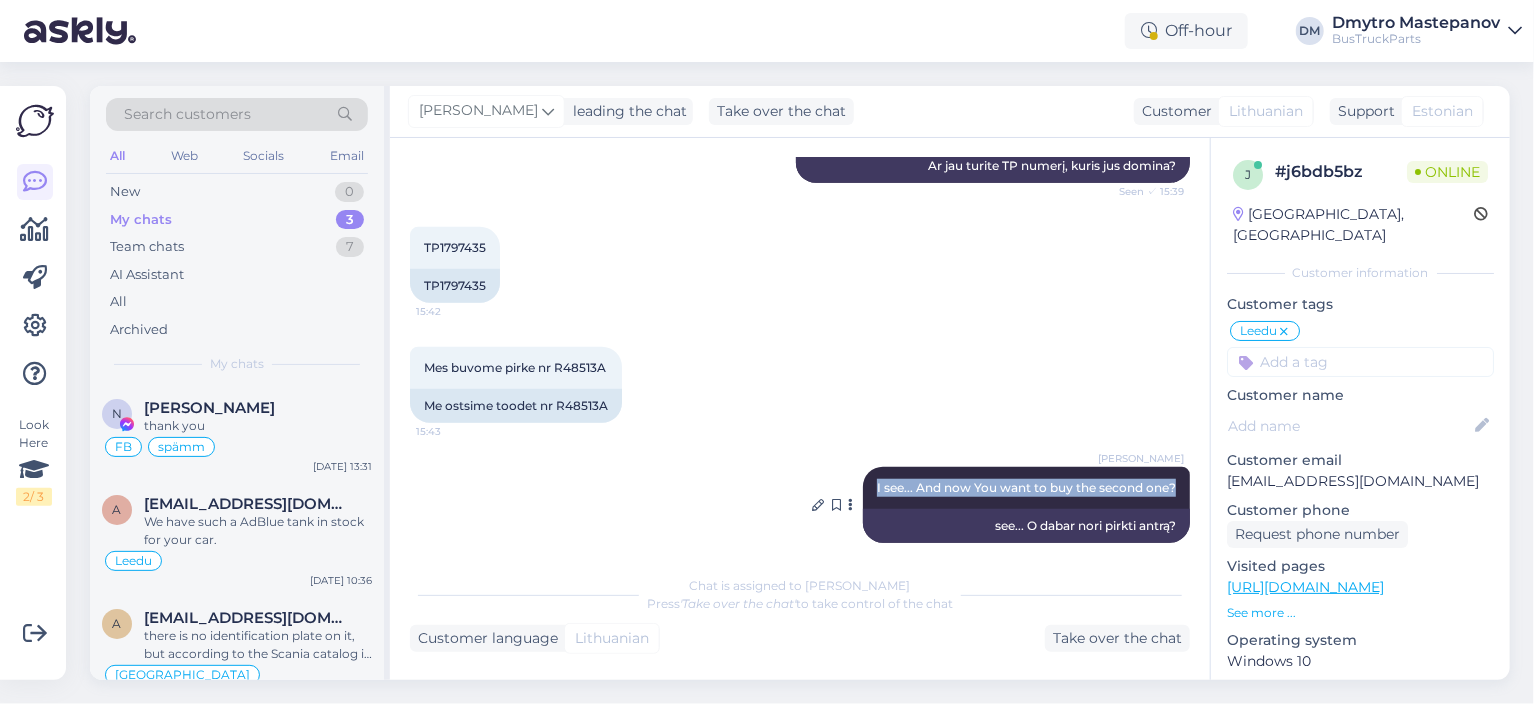 drag, startPoint x: 862, startPoint y: 485, endPoint x: 1172, endPoint y: 493, distance: 310.1032 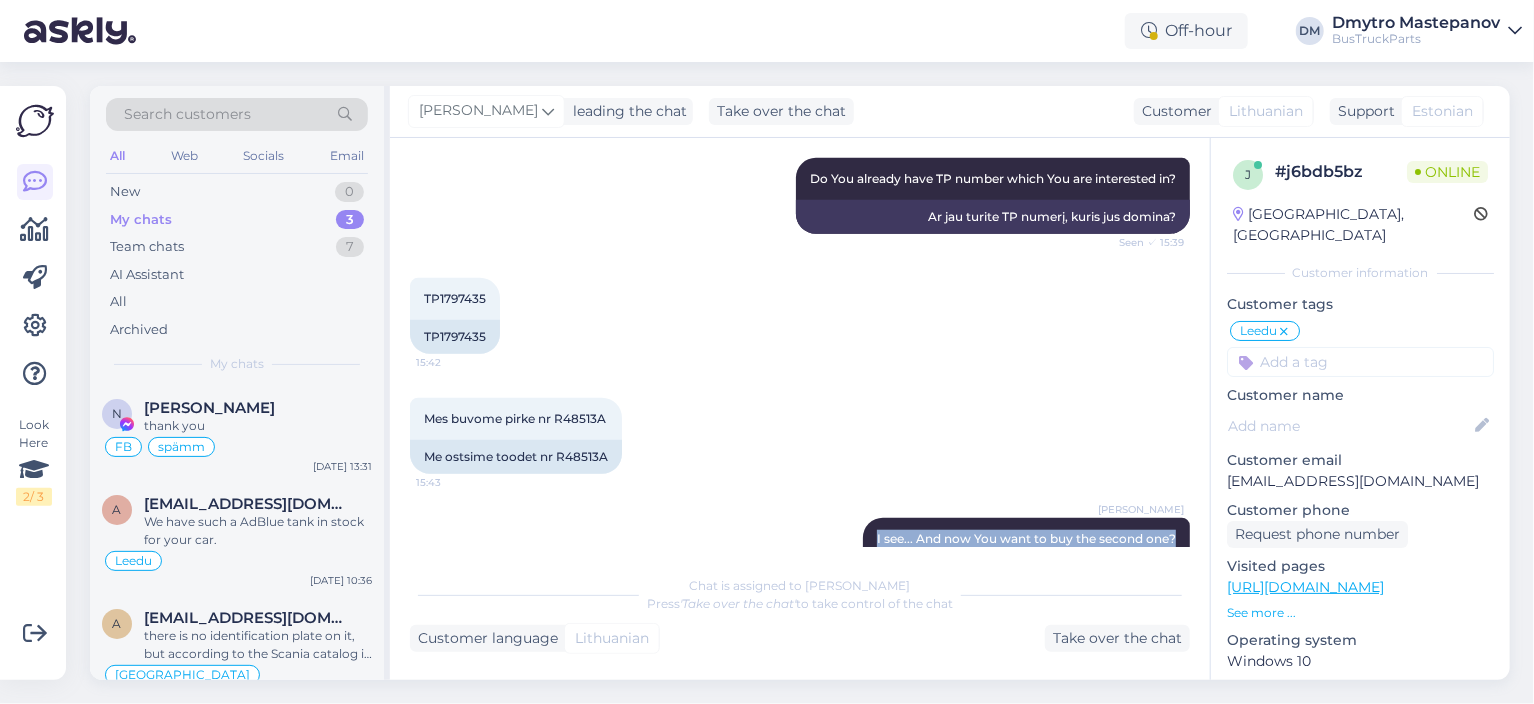 scroll, scrollTop: 672, scrollLeft: 0, axis: vertical 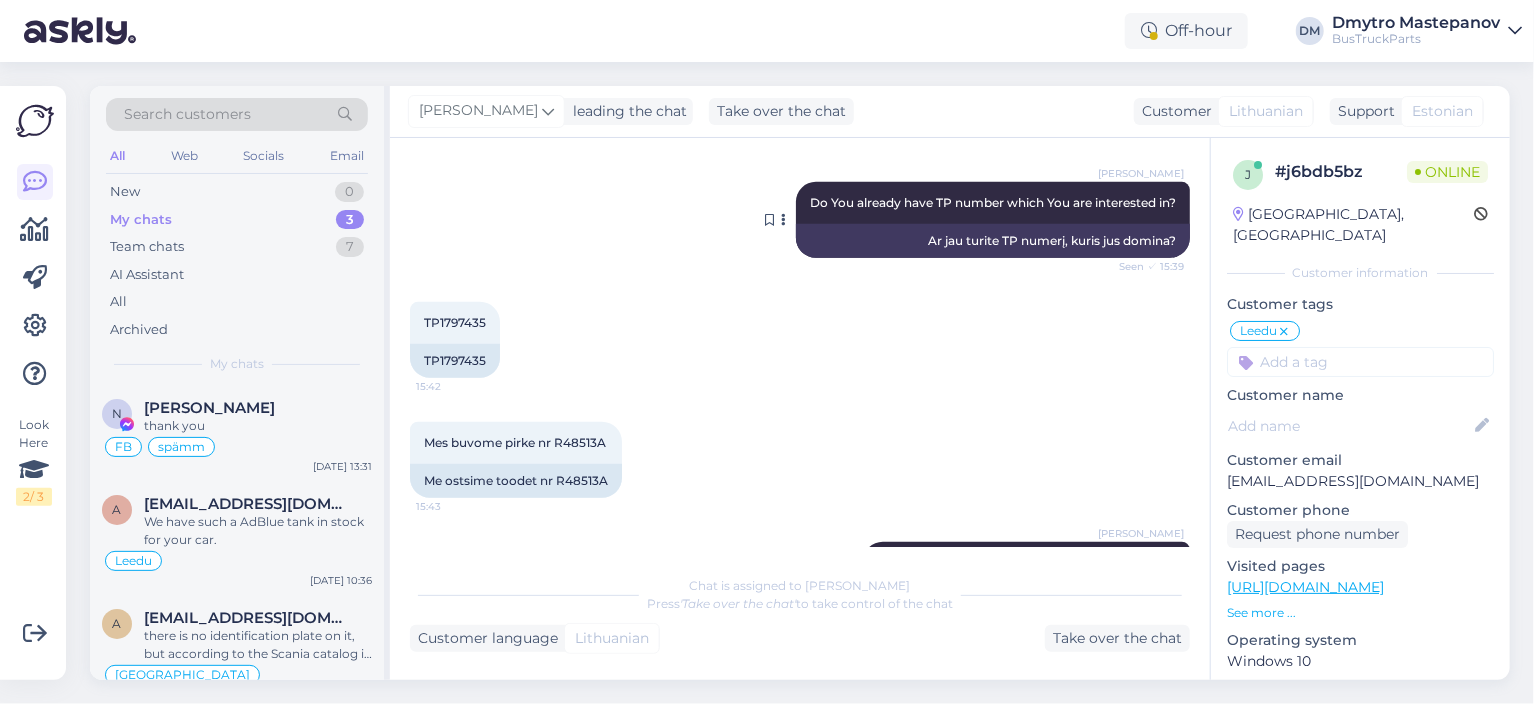 drag, startPoint x: 792, startPoint y: 199, endPoint x: 1168, endPoint y: 197, distance: 376.0053 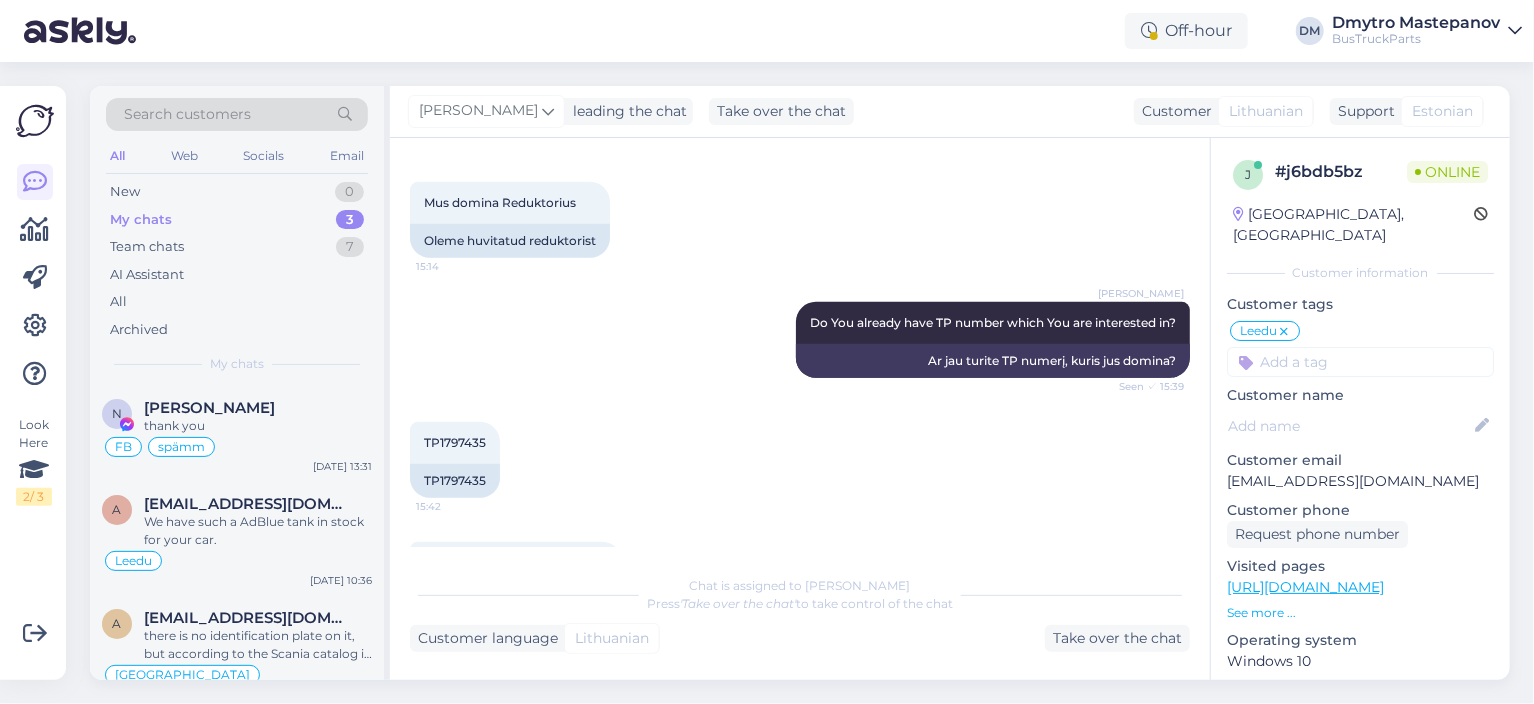 scroll, scrollTop: 547, scrollLeft: 0, axis: vertical 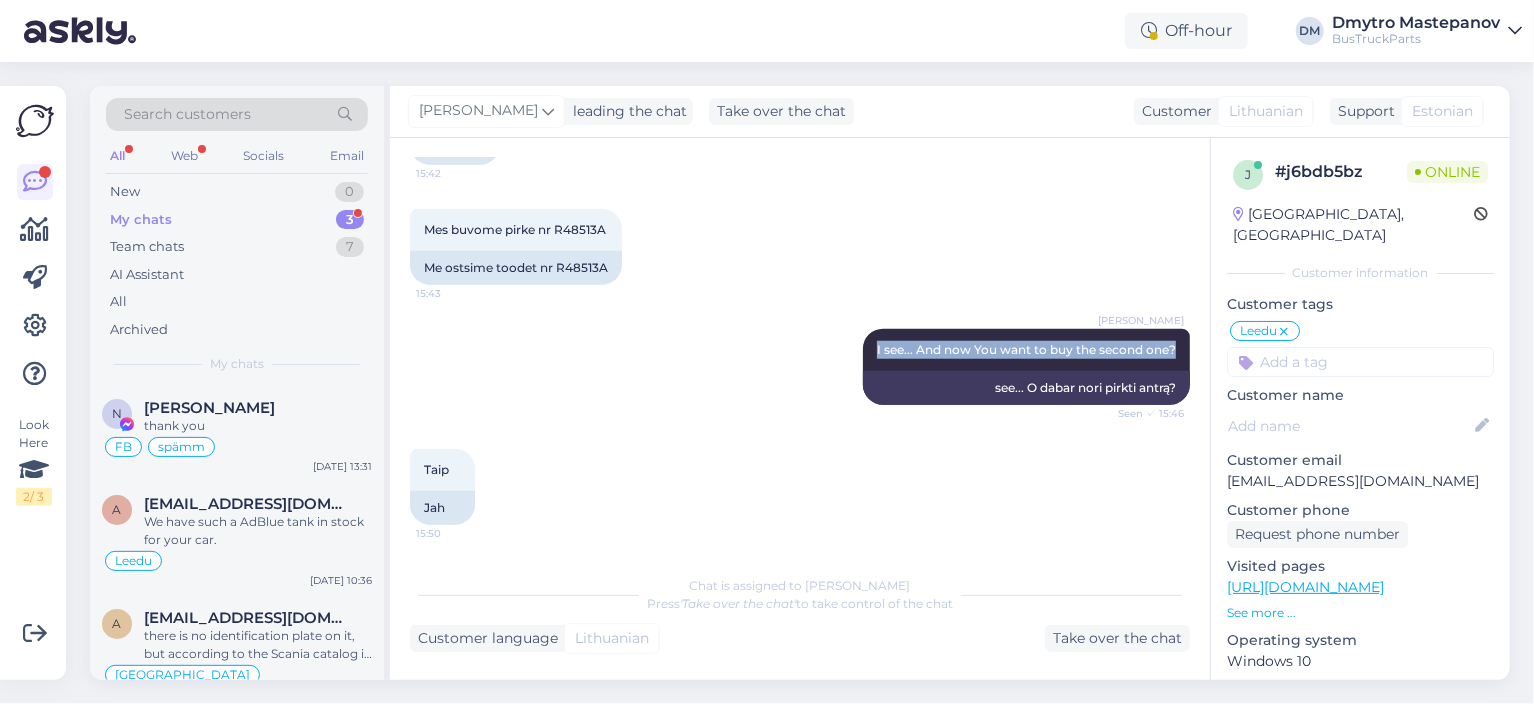 click on "My chats" at bounding box center [141, 220] 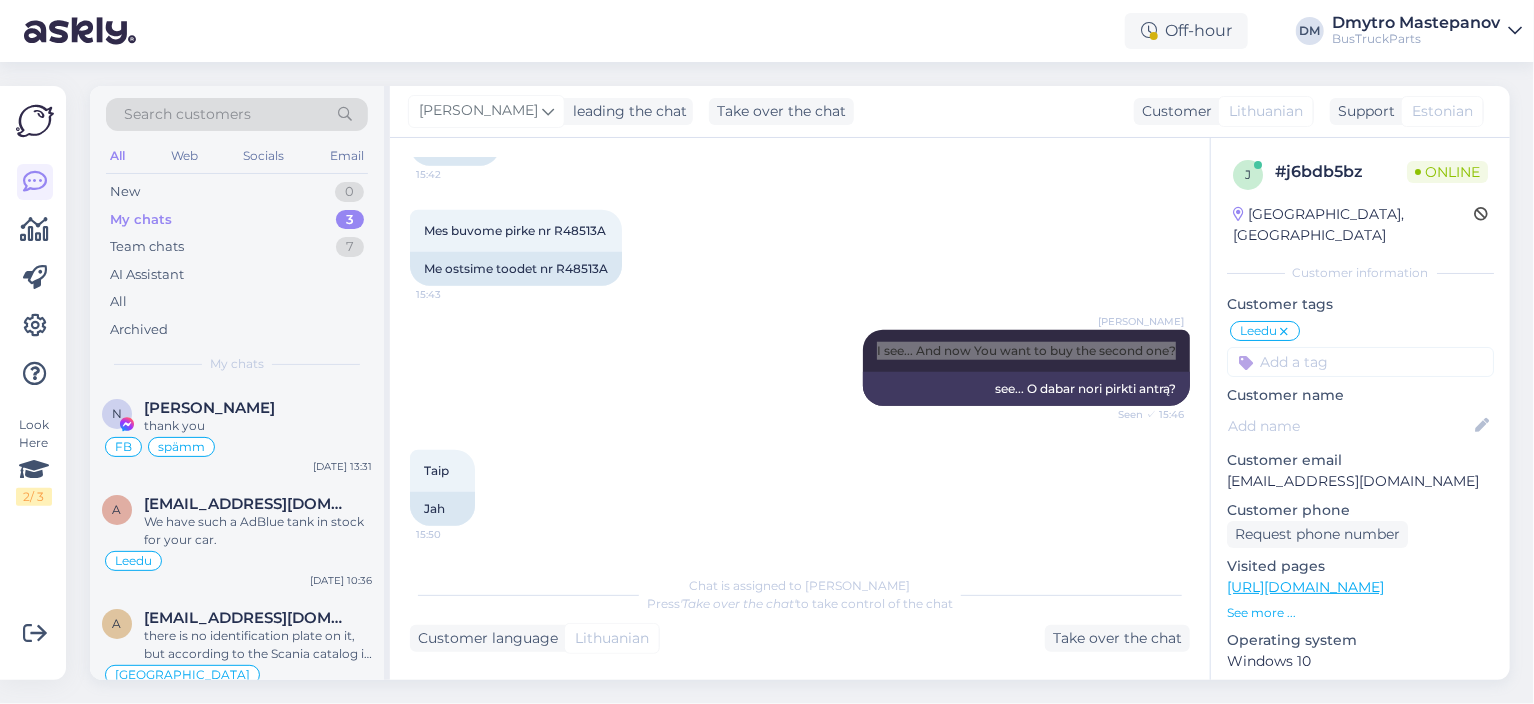 scroll, scrollTop: 1005, scrollLeft: 0, axis: vertical 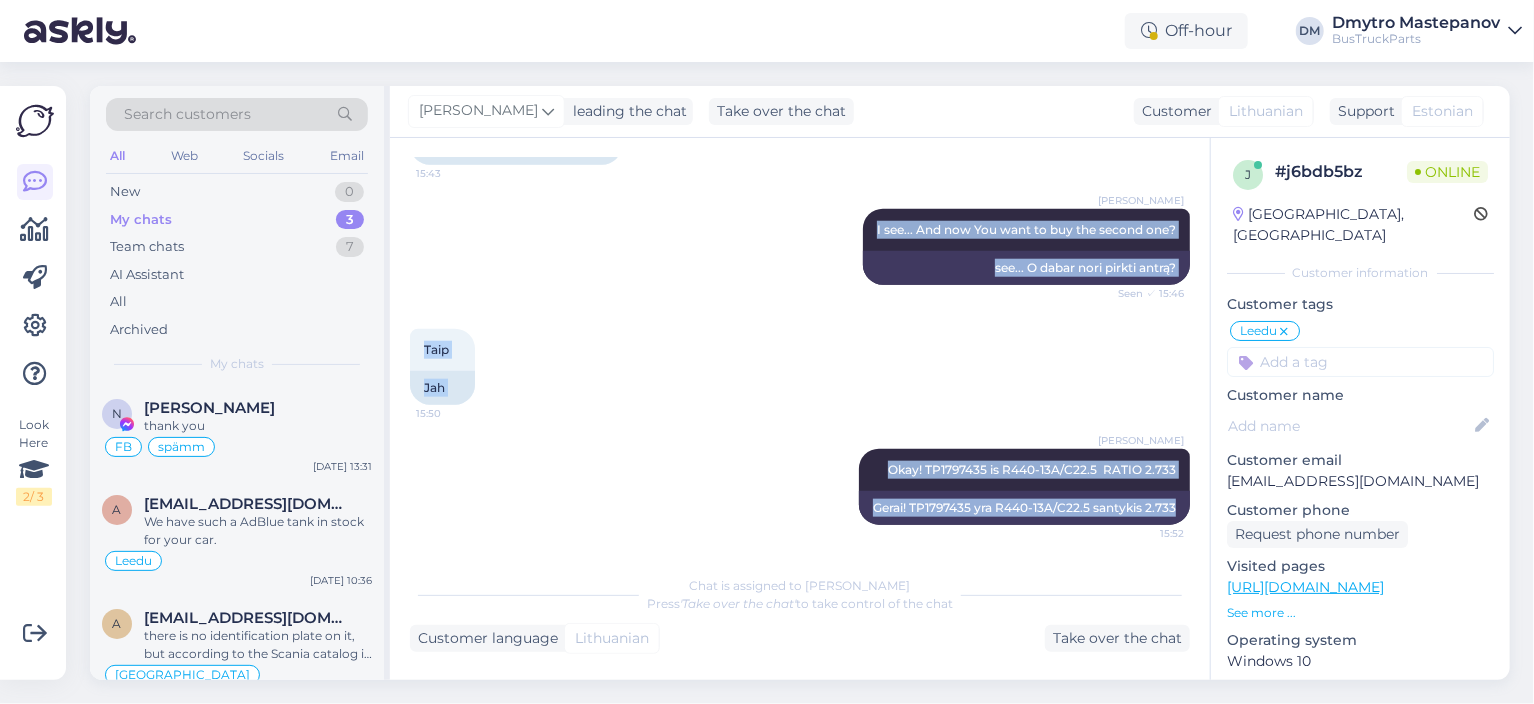 drag, startPoint x: 862, startPoint y: 221, endPoint x: 1178, endPoint y: 510, distance: 428.2254 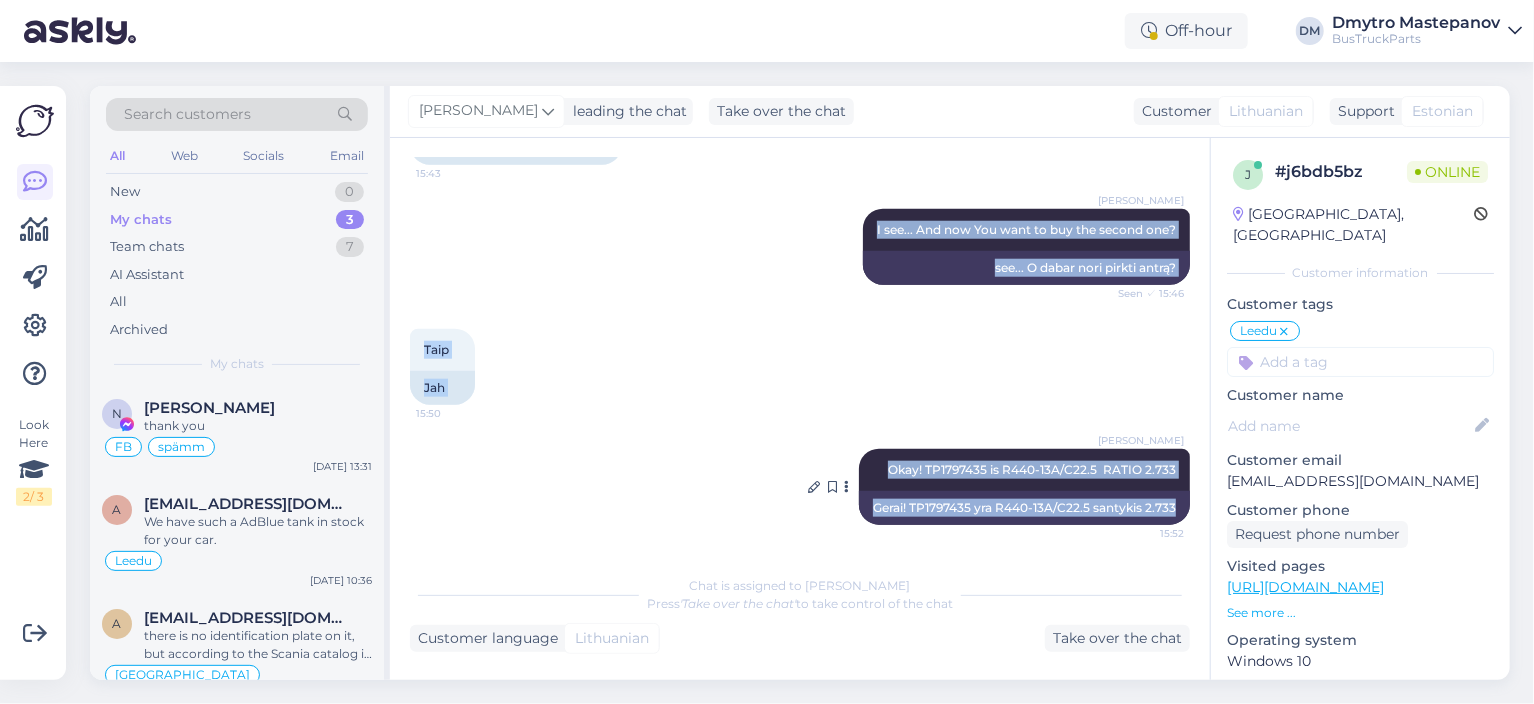 copy on "I see... And now You want to buy the second one? Seen ✓ 15:46  see... O dabar nori pirkti antrą? Taip 15:50  [PERSON_NAME] Okay! TP1797435 is R440-13A/C22.5  RATIO 2.733 15:52  Gerai! TP1797435 yra R440-13A/C22.5 santykis 2.733" 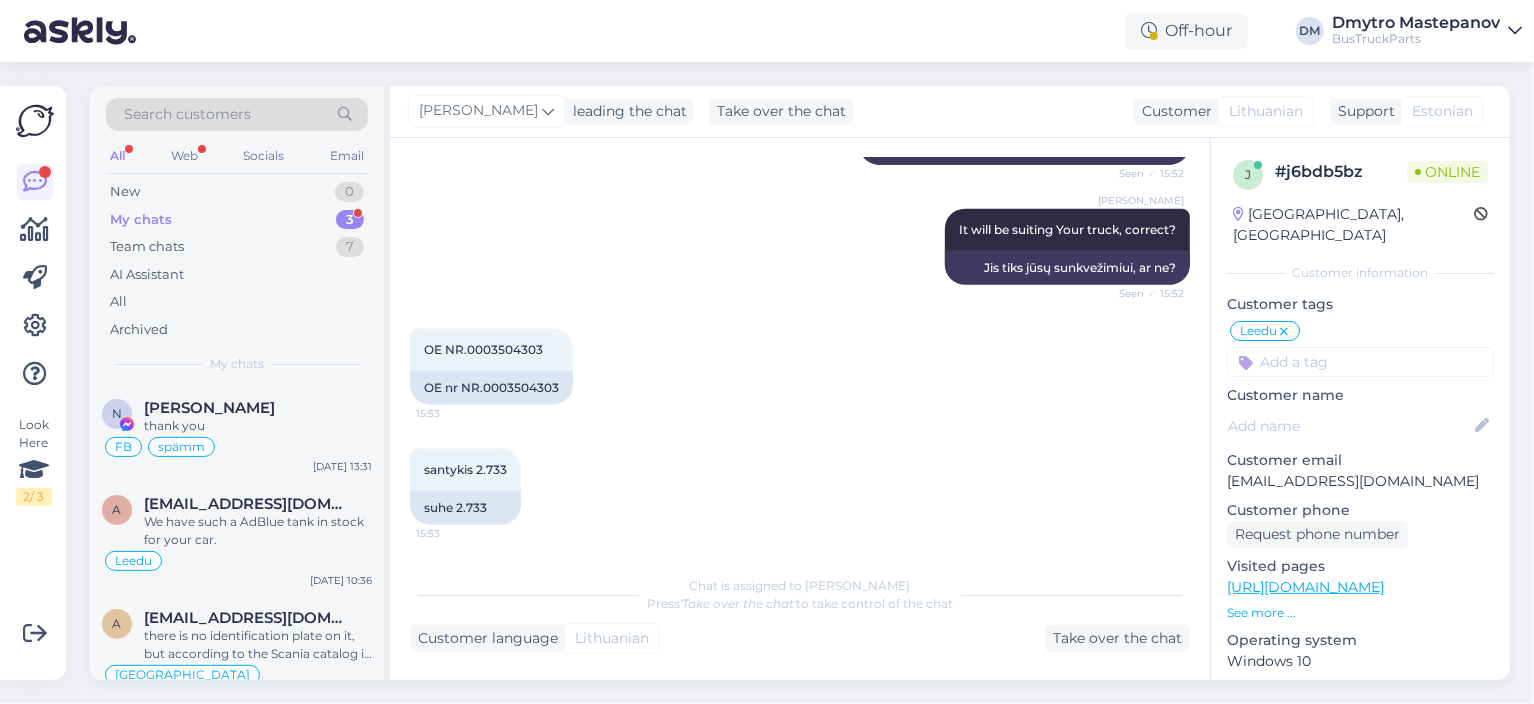 scroll, scrollTop: 1485, scrollLeft: 0, axis: vertical 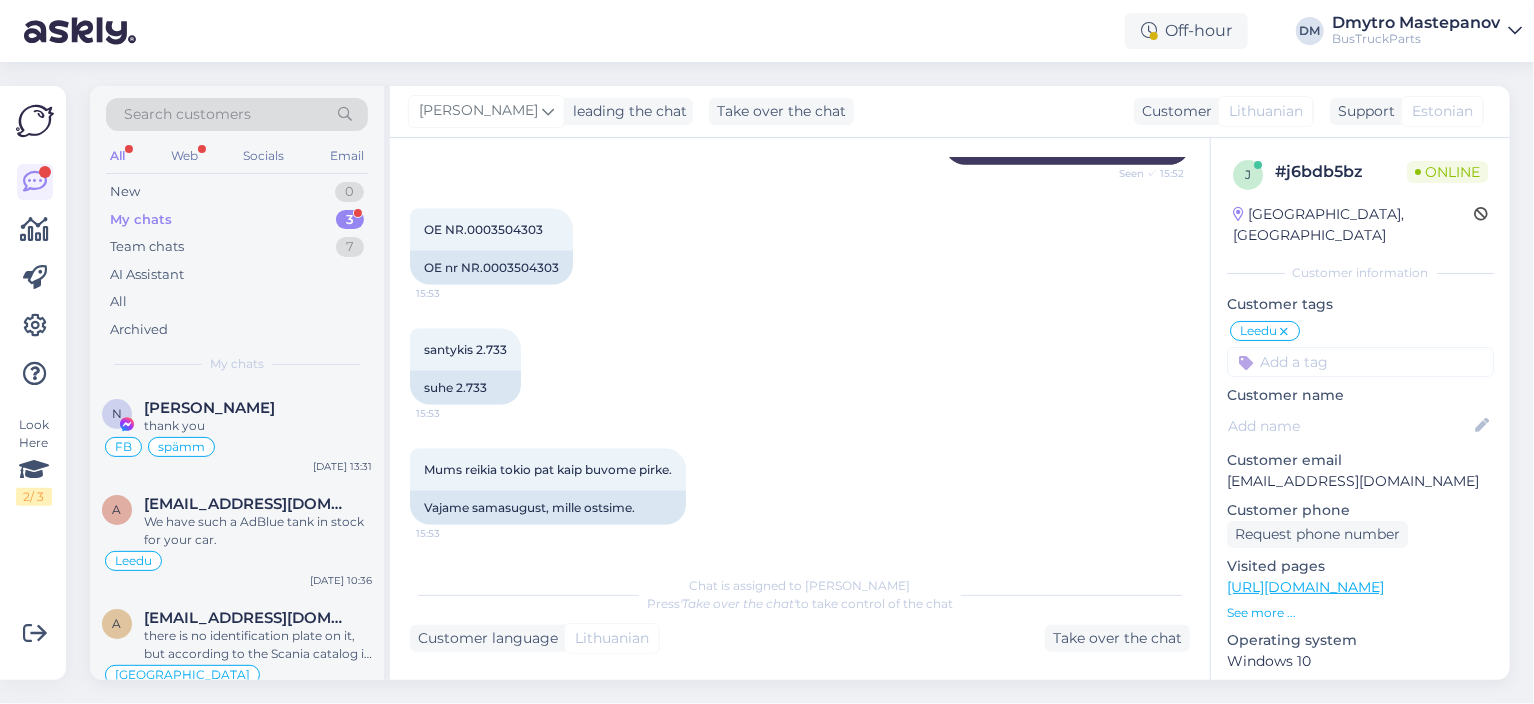 click on "My chats" at bounding box center (141, 220) 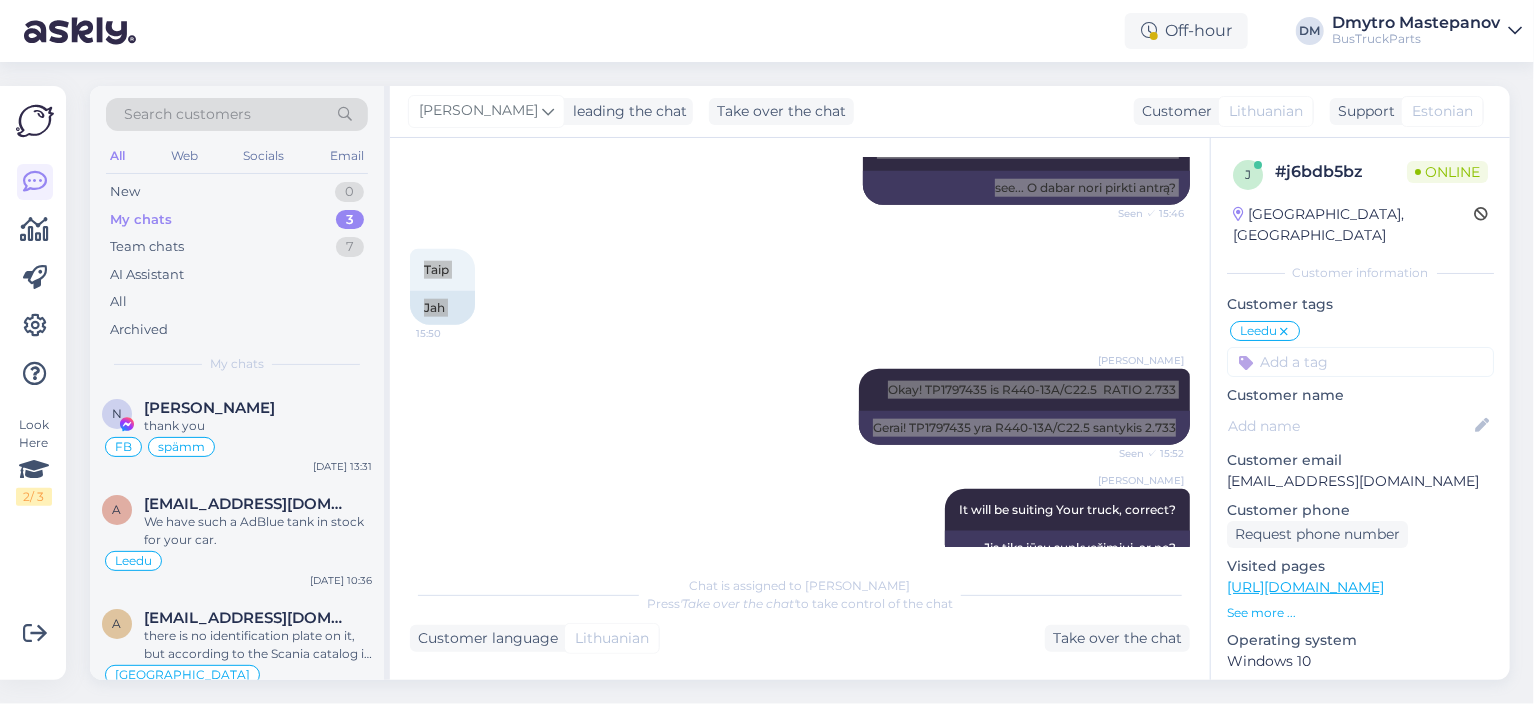 scroll, scrollTop: 1484, scrollLeft: 0, axis: vertical 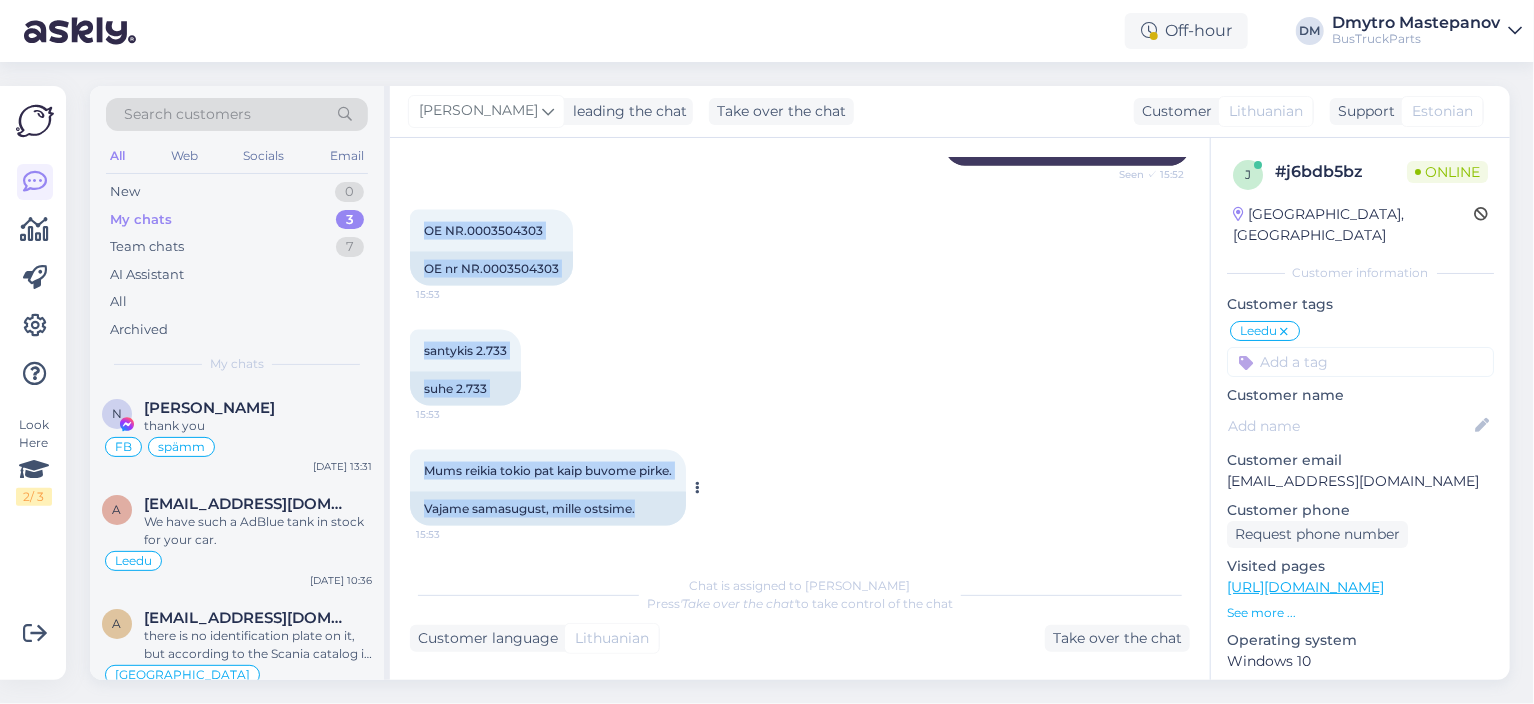 drag, startPoint x: 427, startPoint y: 225, endPoint x: 675, endPoint y: 521, distance: 386.16058 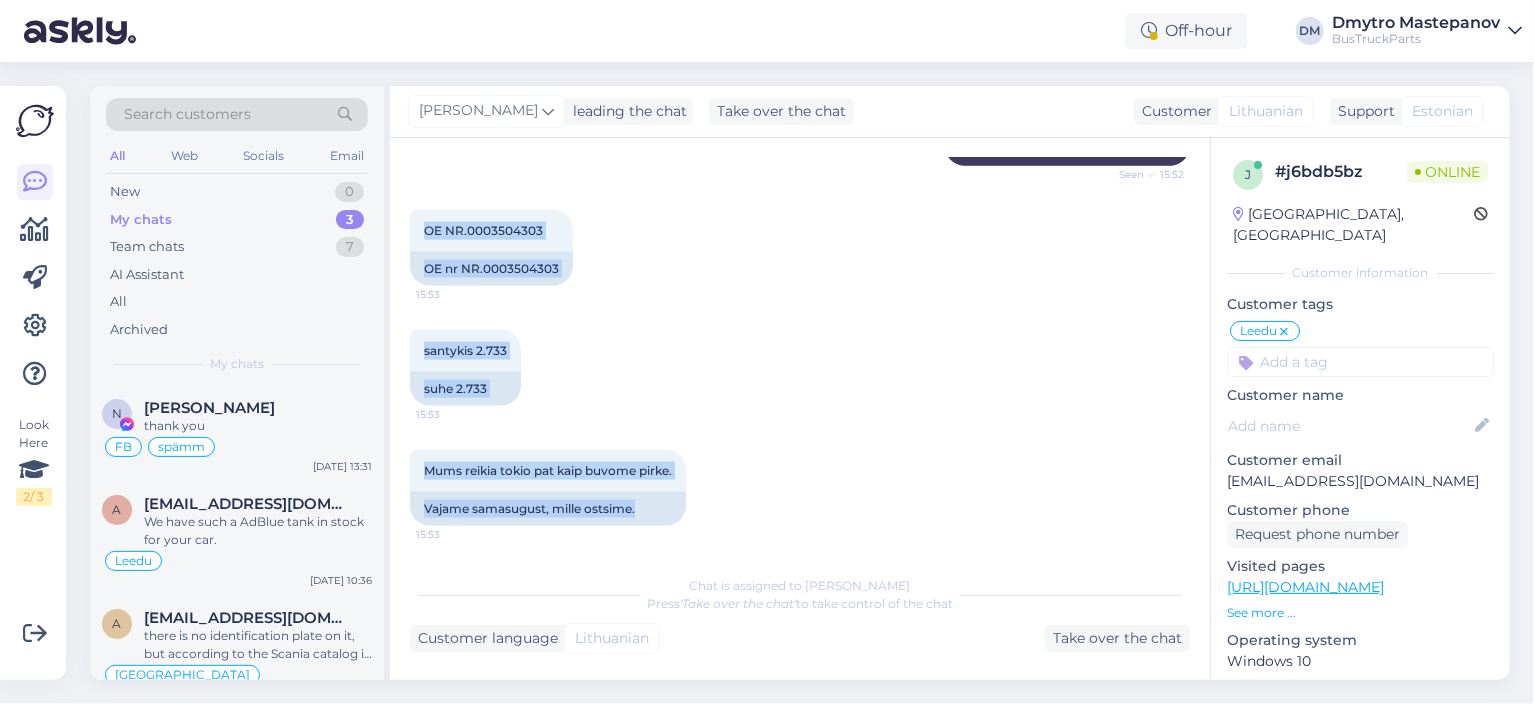 click on "Mums reikia tokio pat kaip buvome pirke. 15:53  Vajame samasugust, mille ostsime." at bounding box center [800, 488] 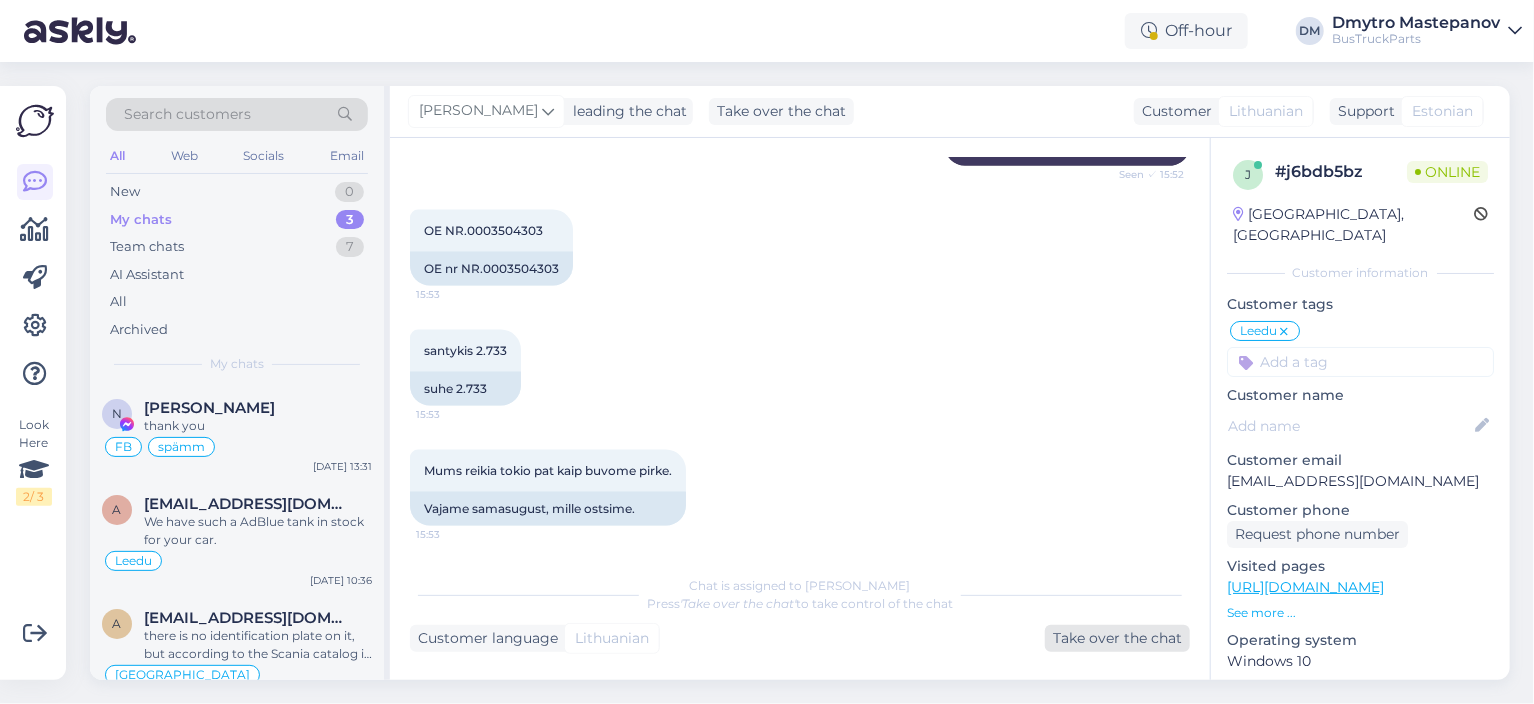 click on "Take over the chat" at bounding box center [1117, 638] 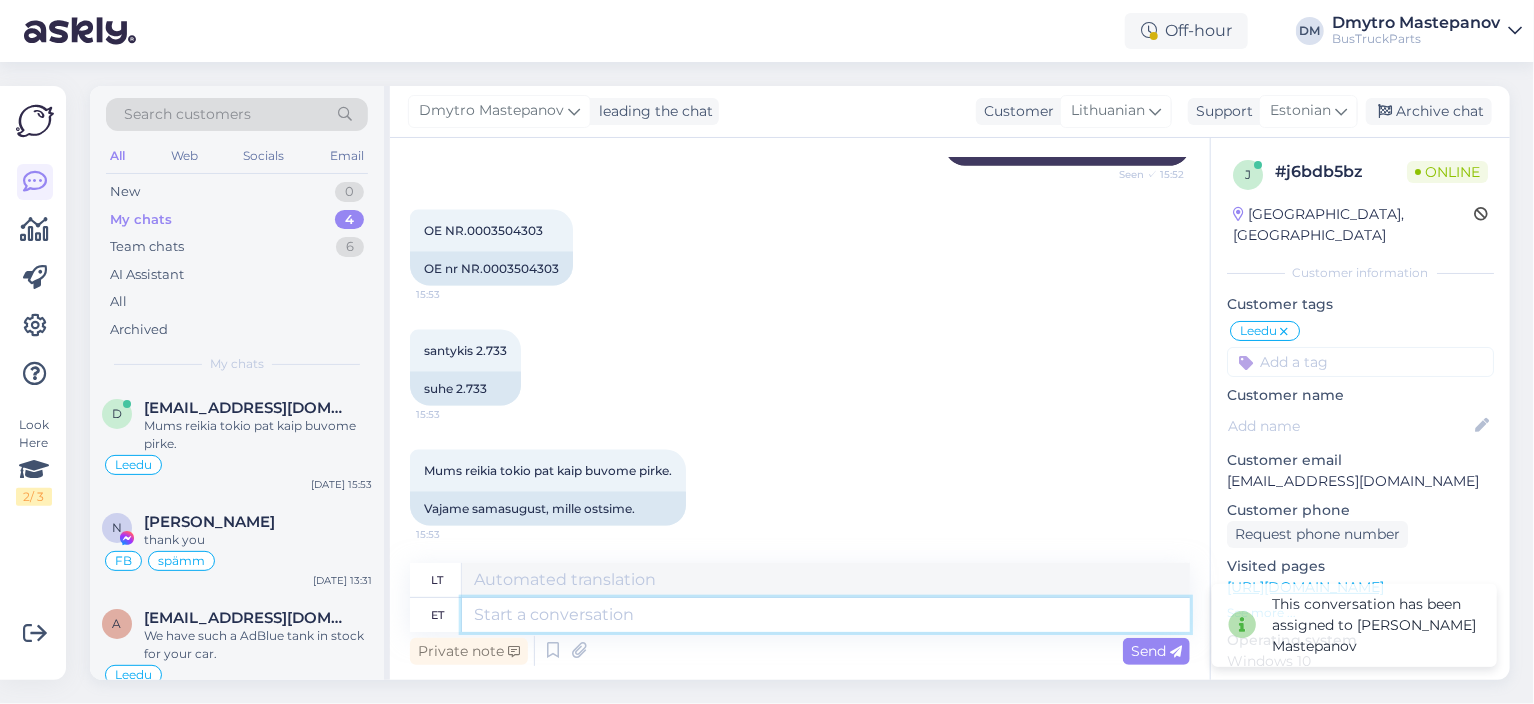 click at bounding box center [826, 615] 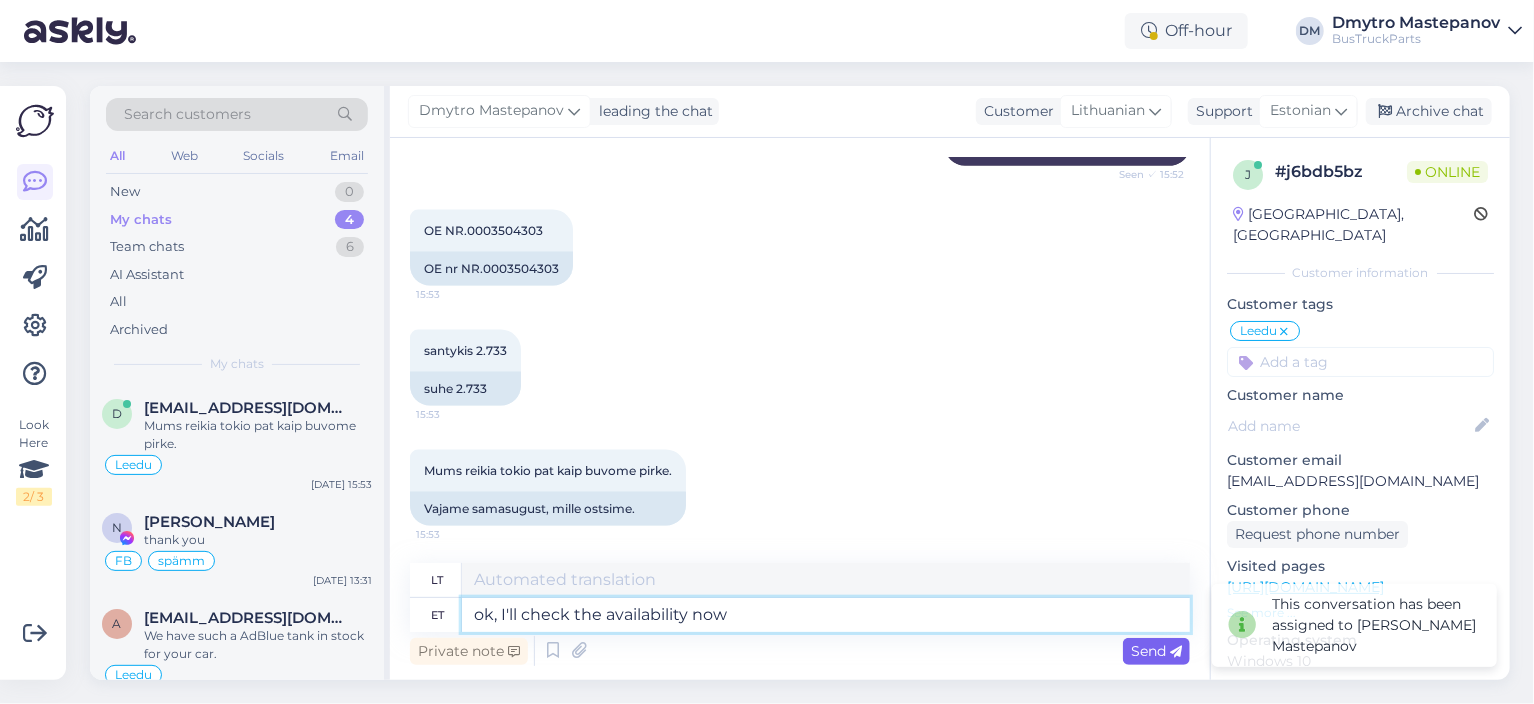 type on "Gerai, tuoj patikrinsiu prieinamumą" 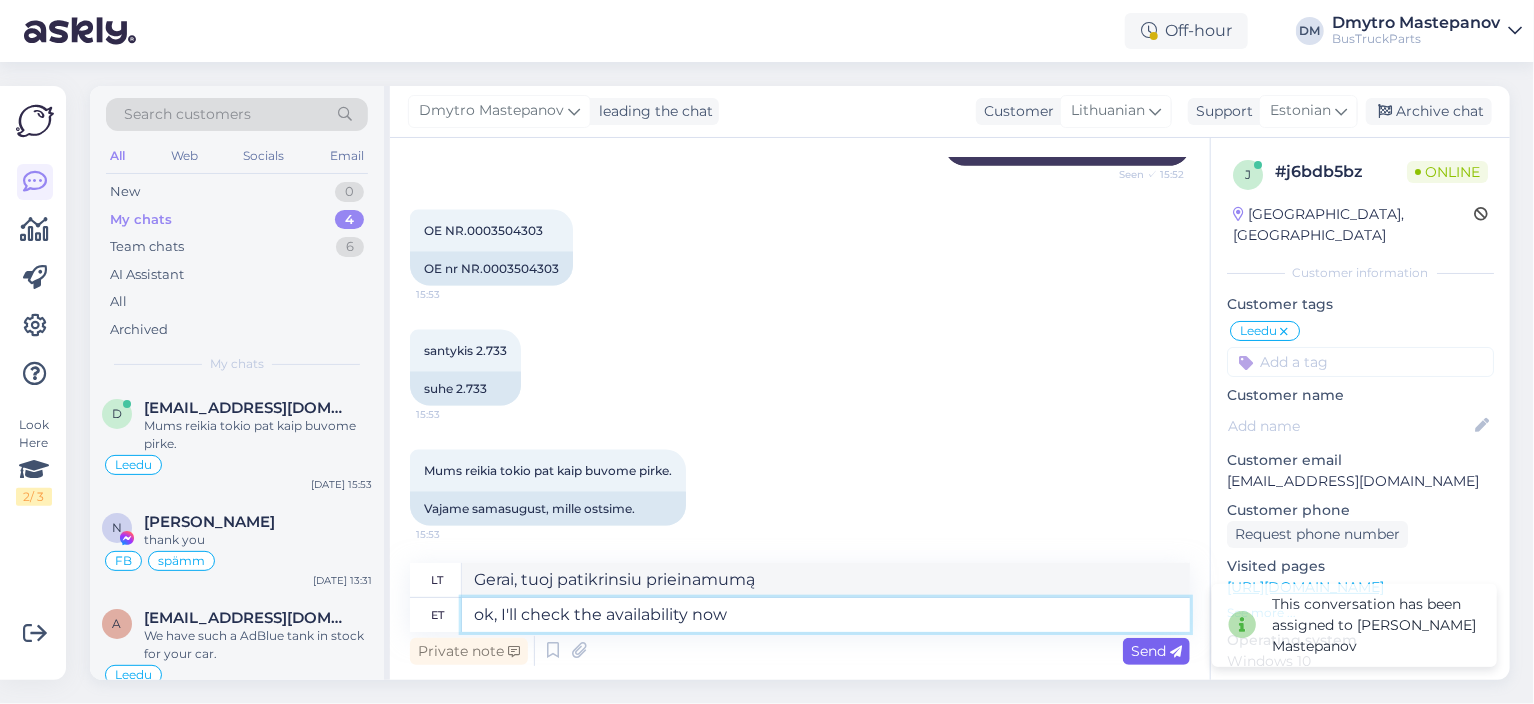 type on "ok, I'll check the availability now" 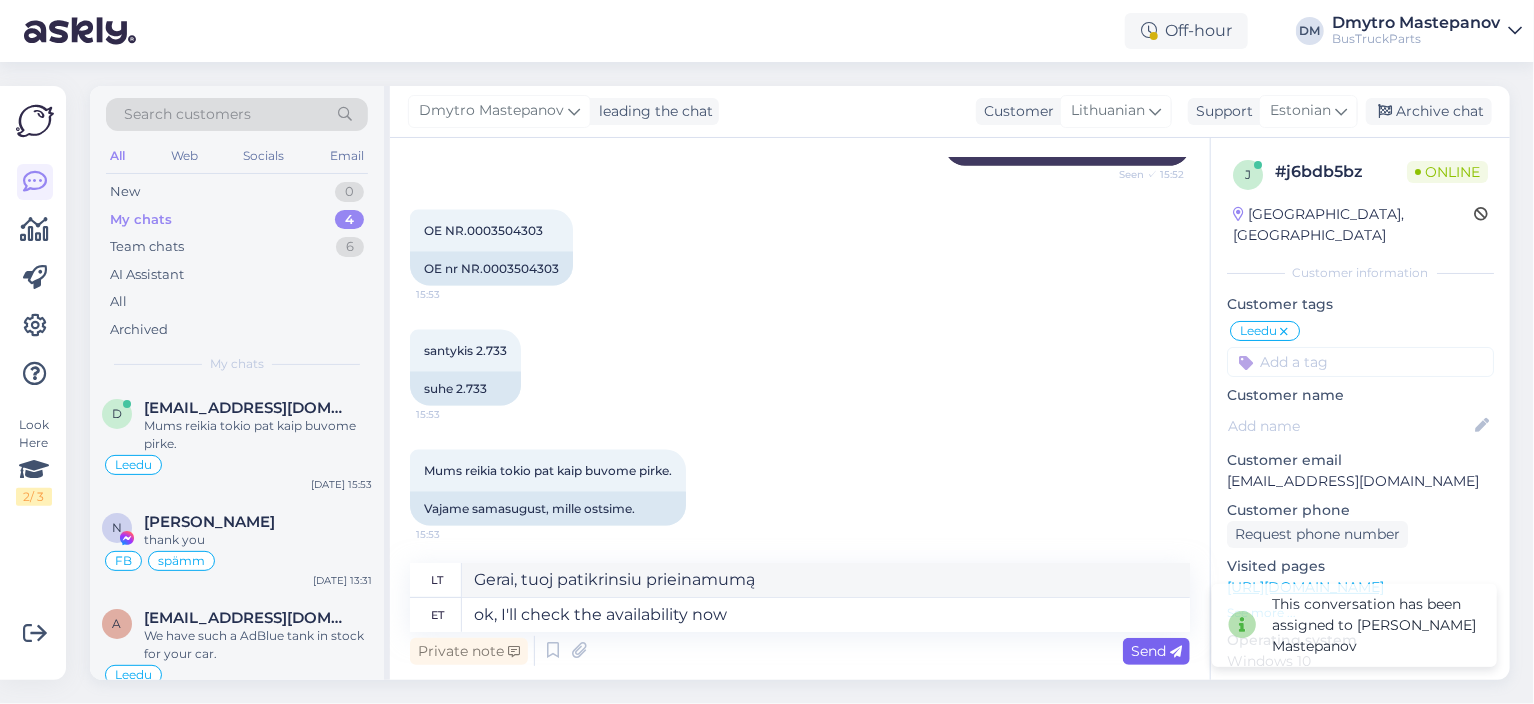 click on "Send" at bounding box center [1156, 651] 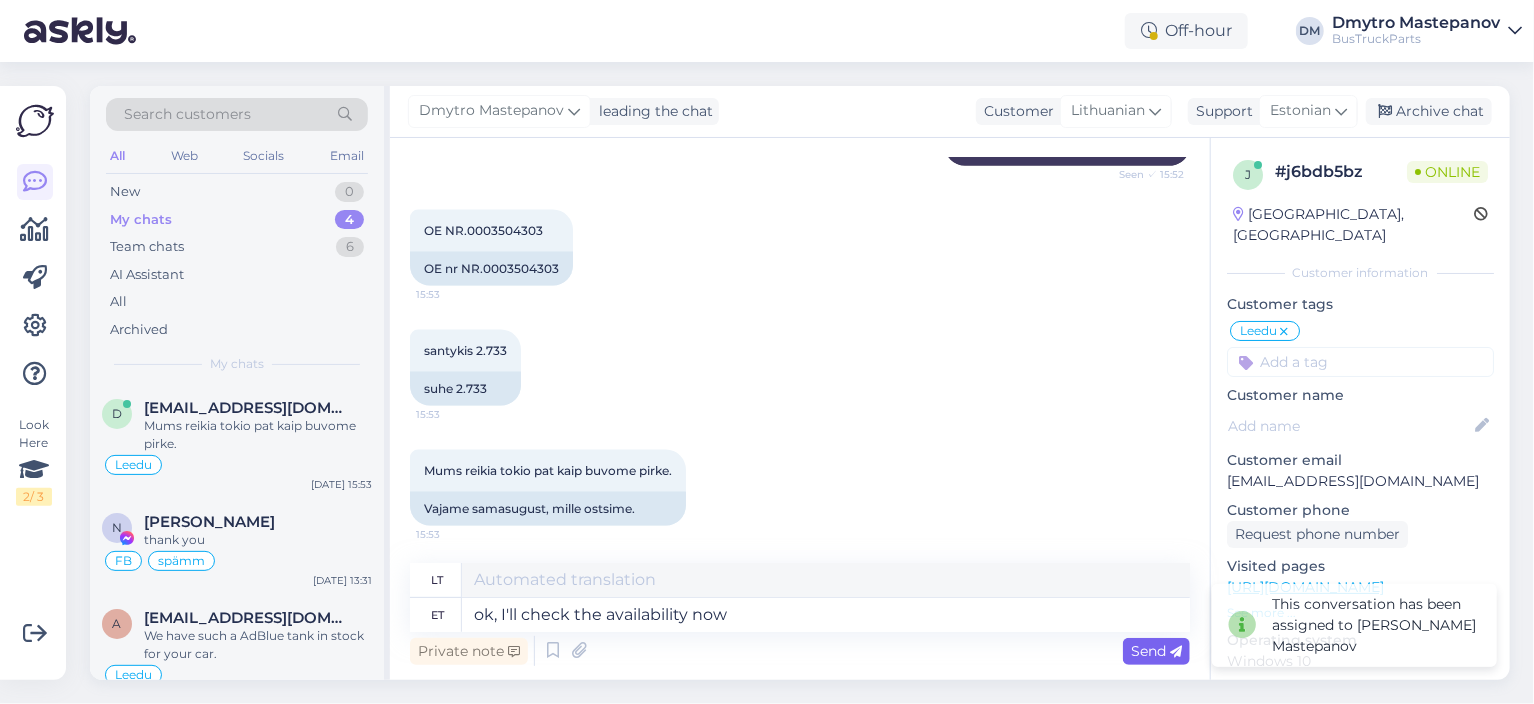 type 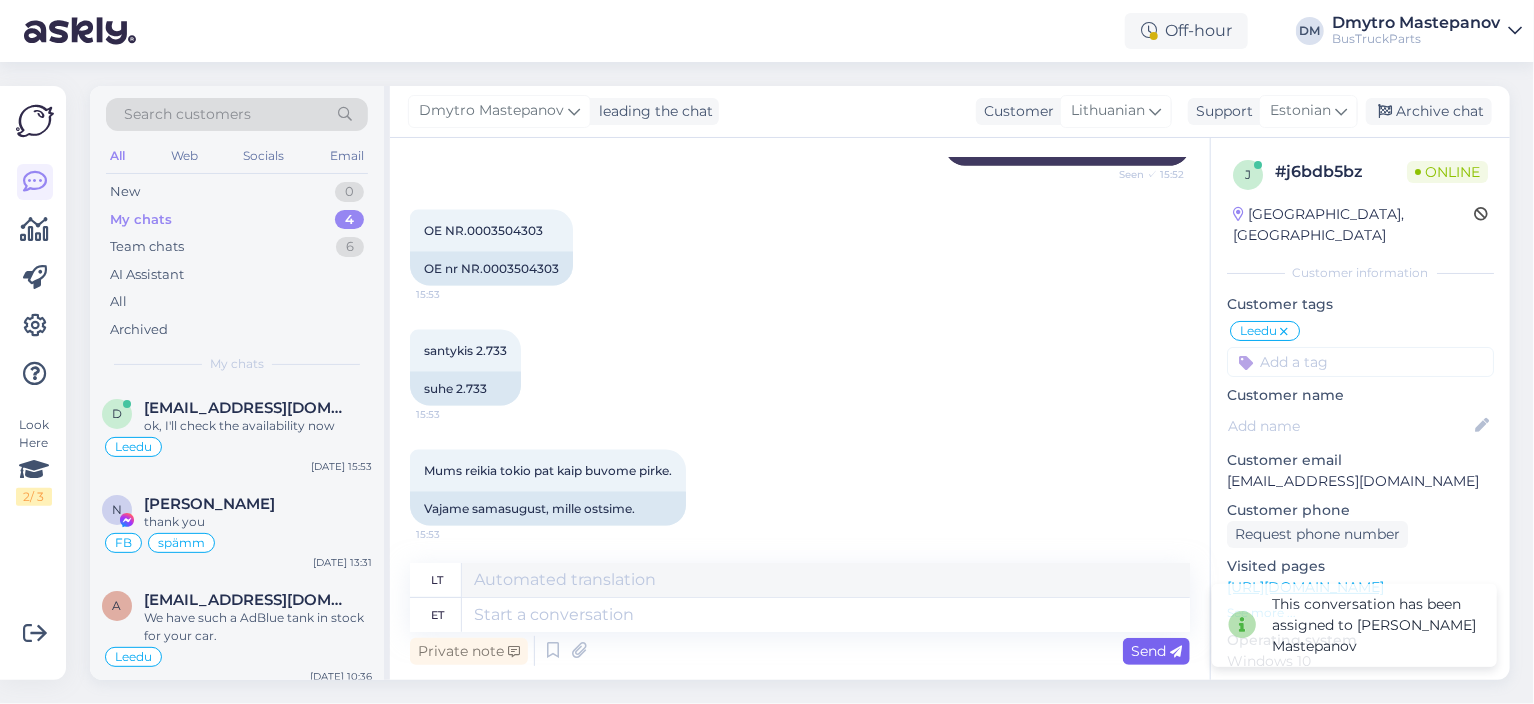 scroll, scrollTop: 1607, scrollLeft: 0, axis: vertical 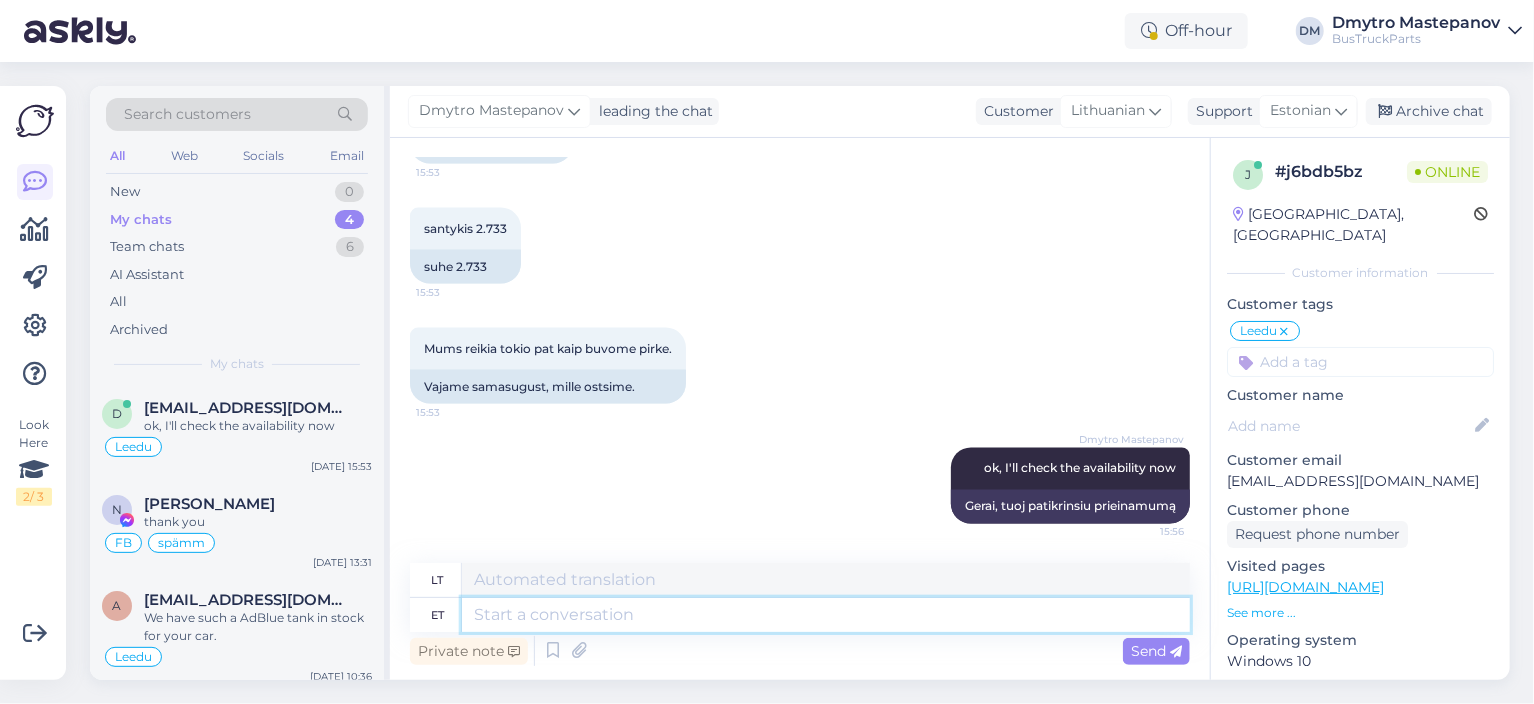 click at bounding box center [826, 615] 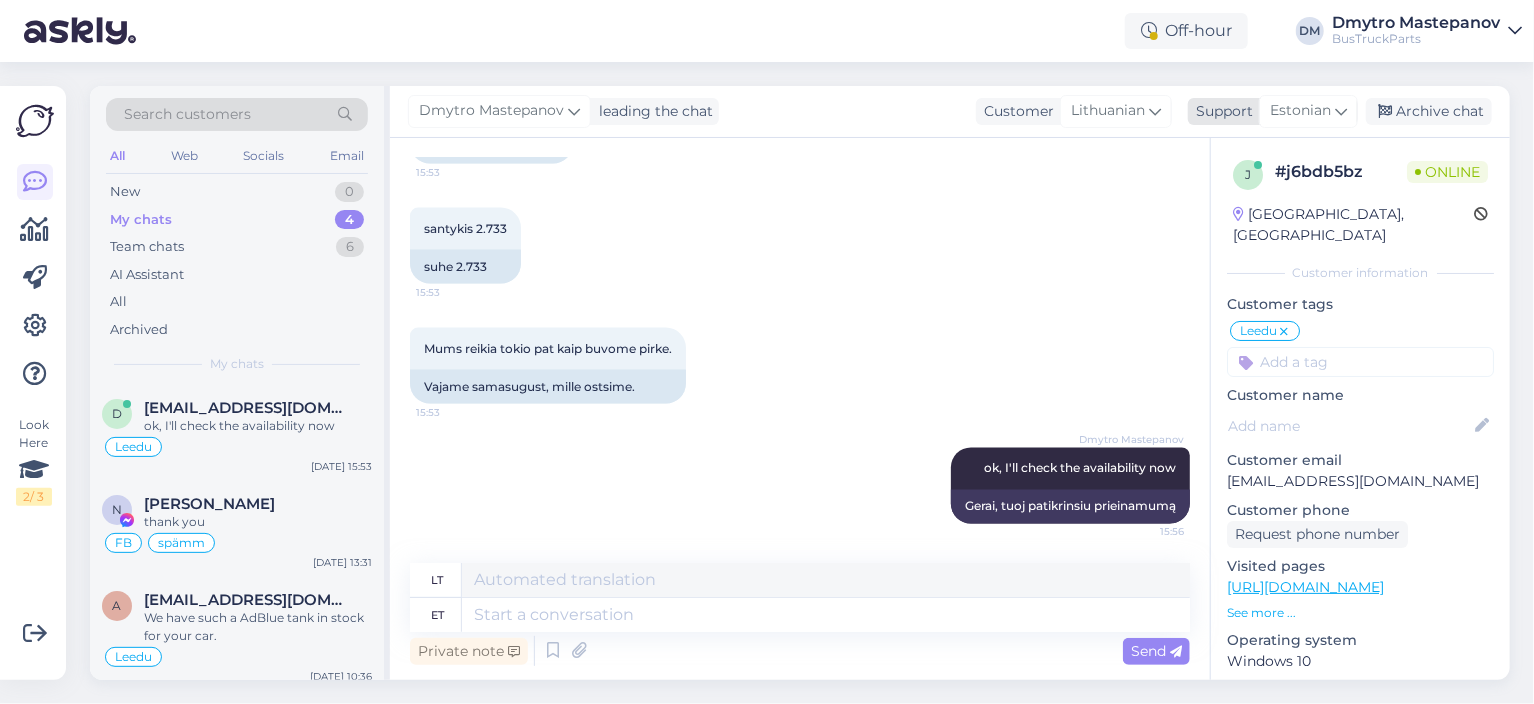 click on "Estonian" at bounding box center (1300, 111) 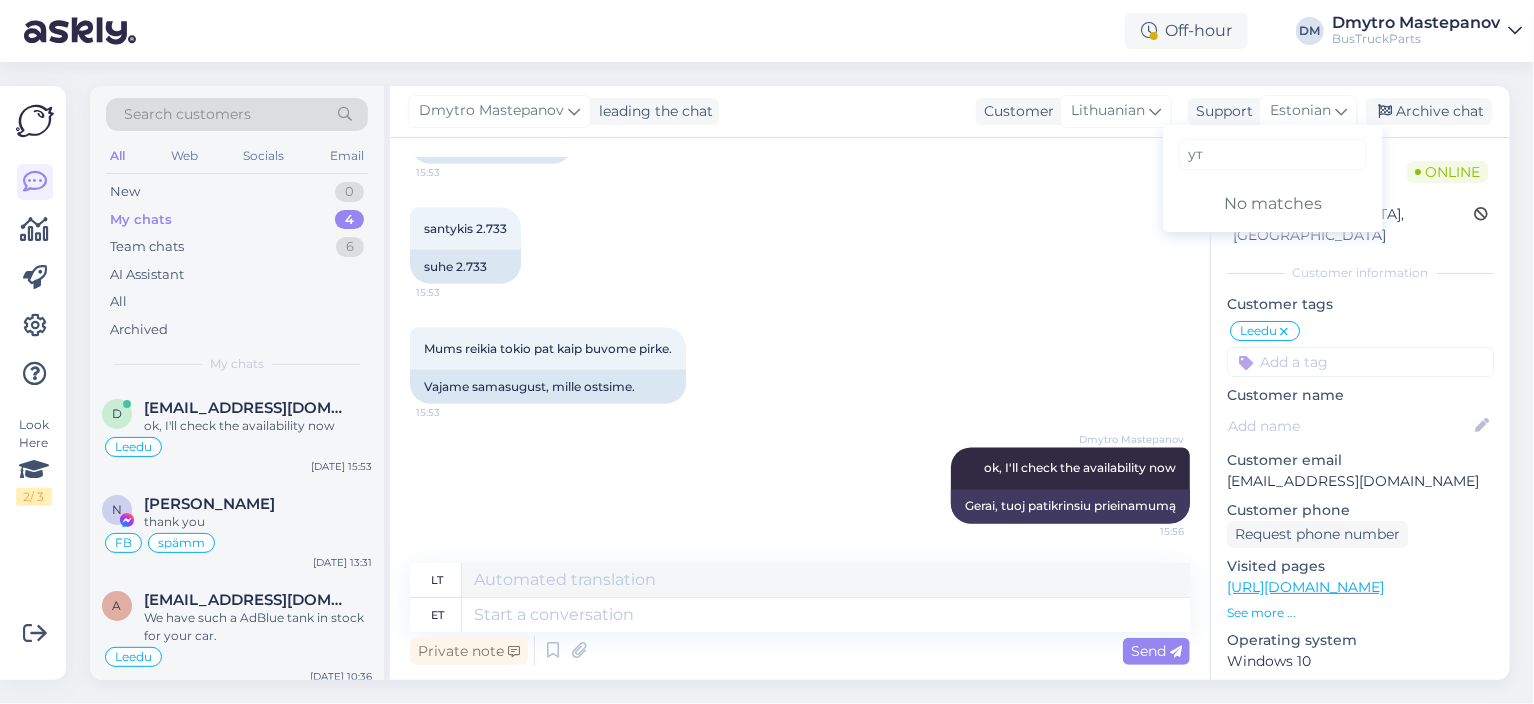 type on "у" 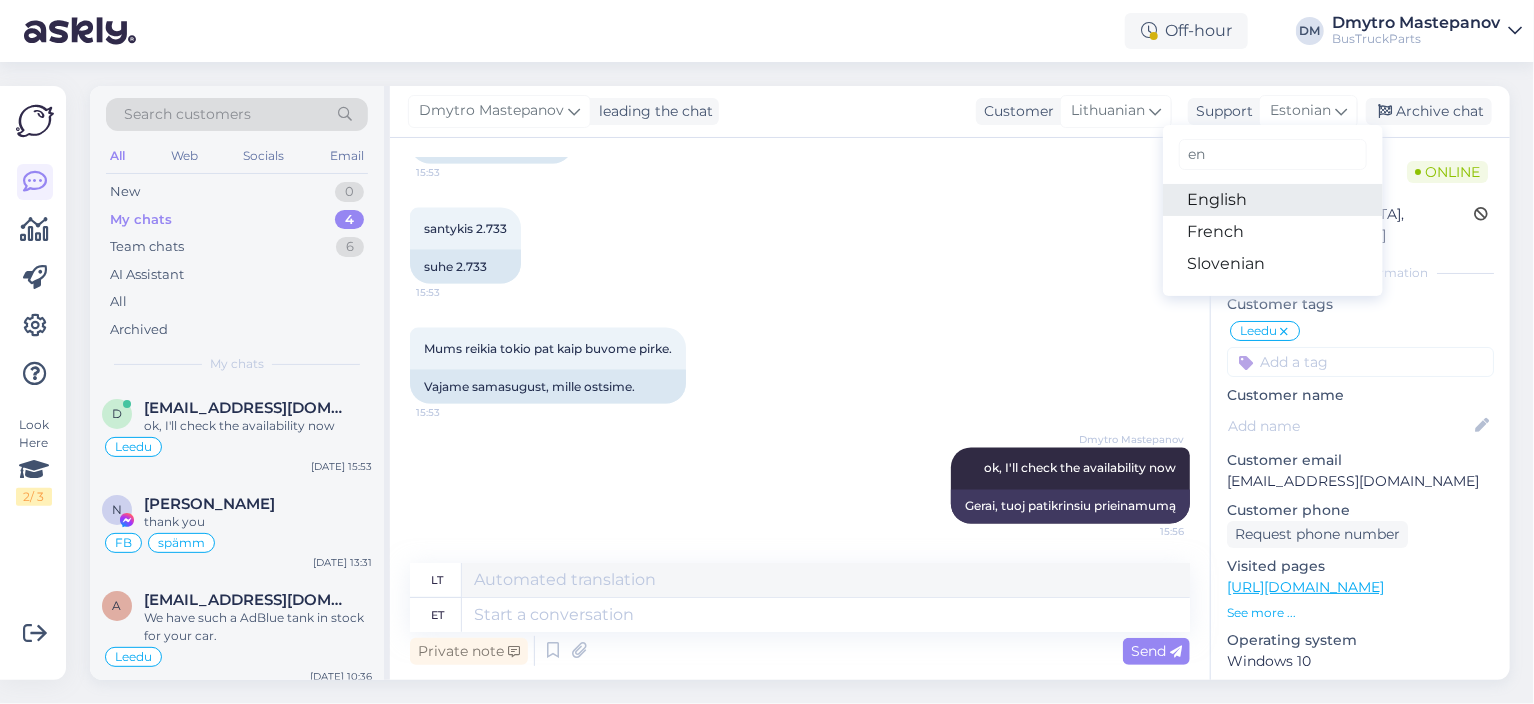 type on "en" 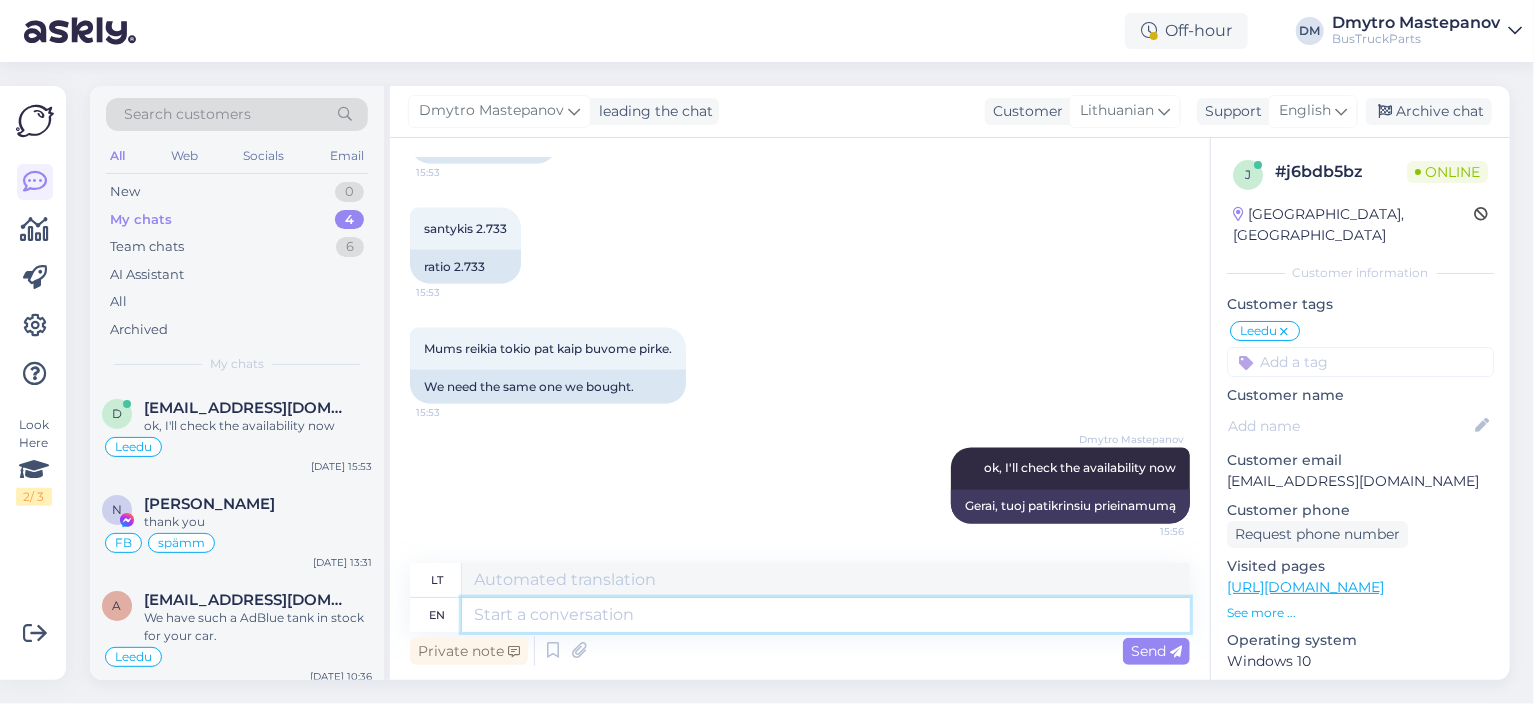 click at bounding box center [826, 615] 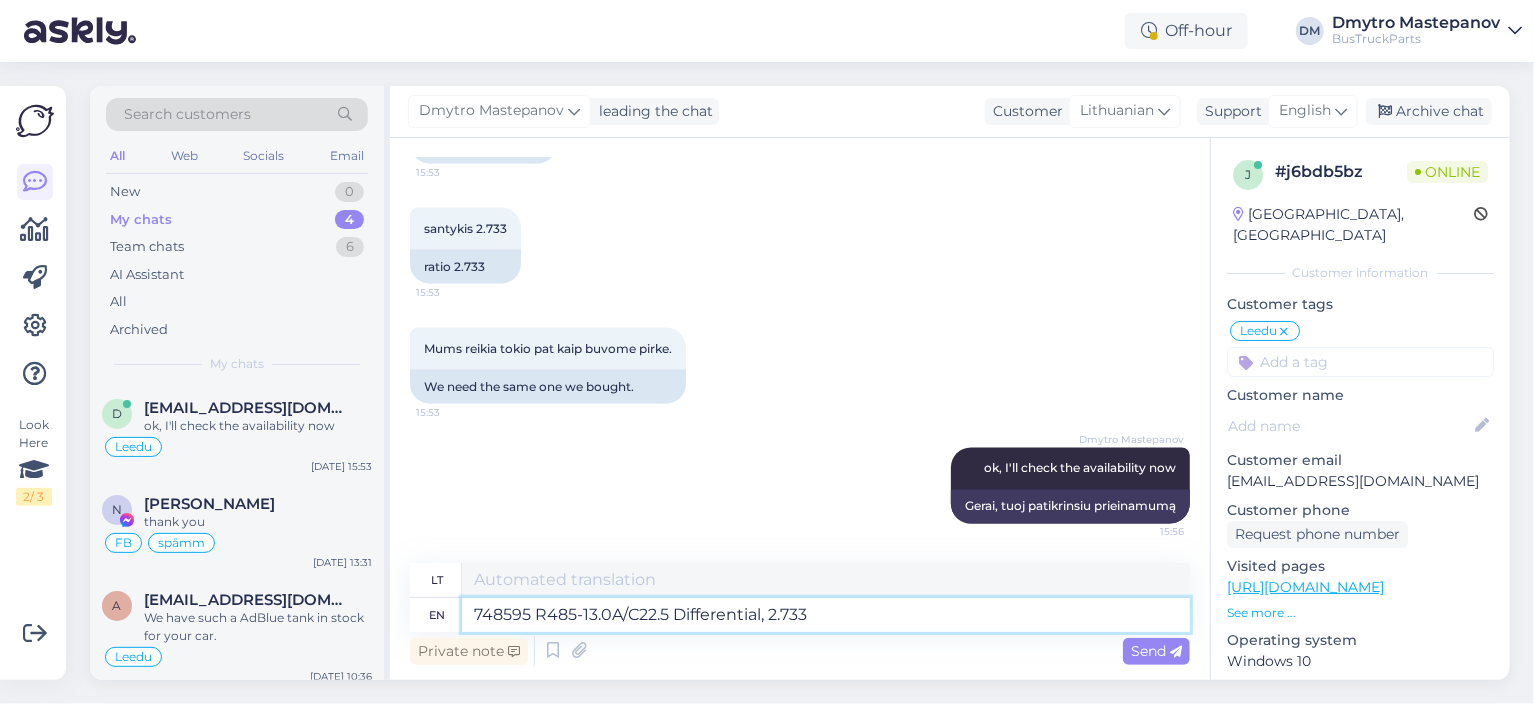 type on "748595 R485-13.0A/C22.5 Diferencialas, 2.733" 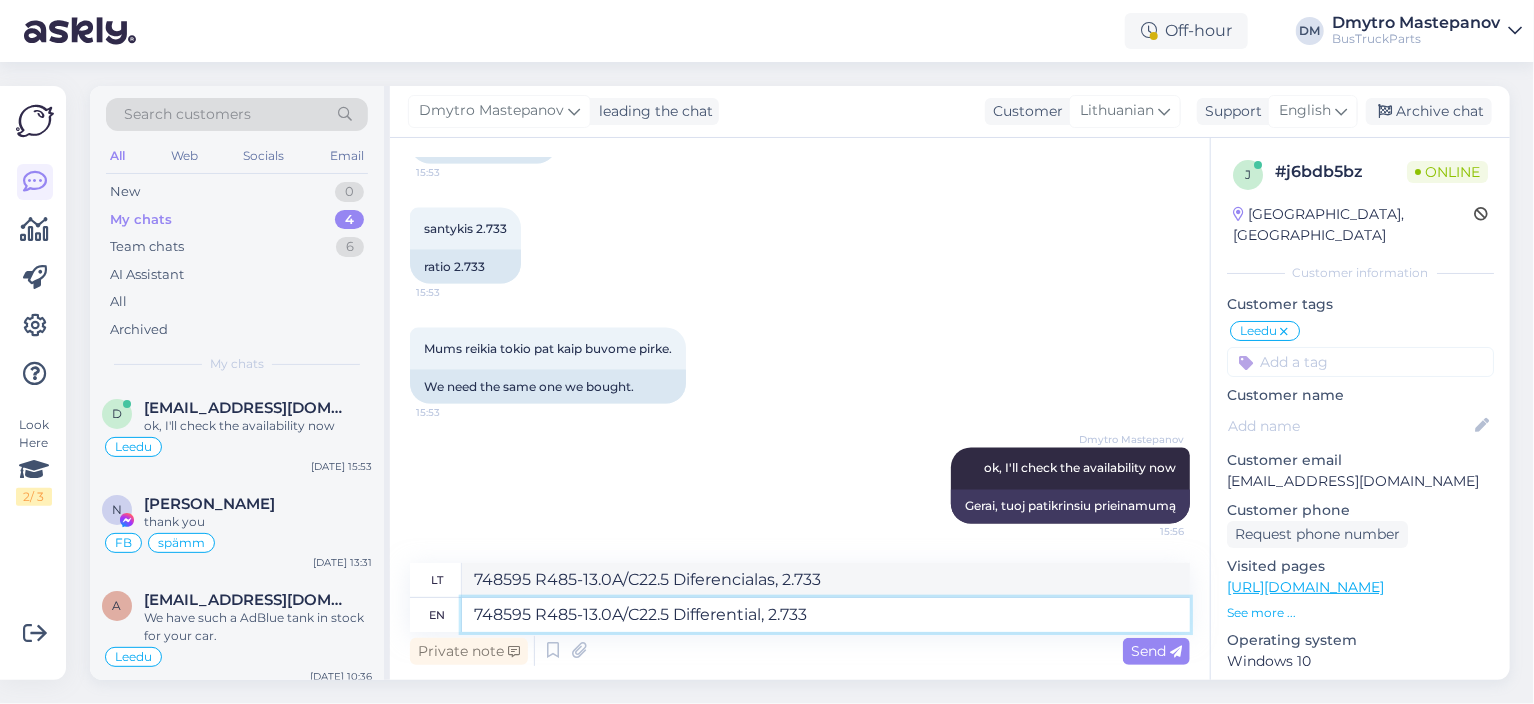 click on "748595 R485-13.0A/C22.5 Differential, 2.733" at bounding box center (826, 615) 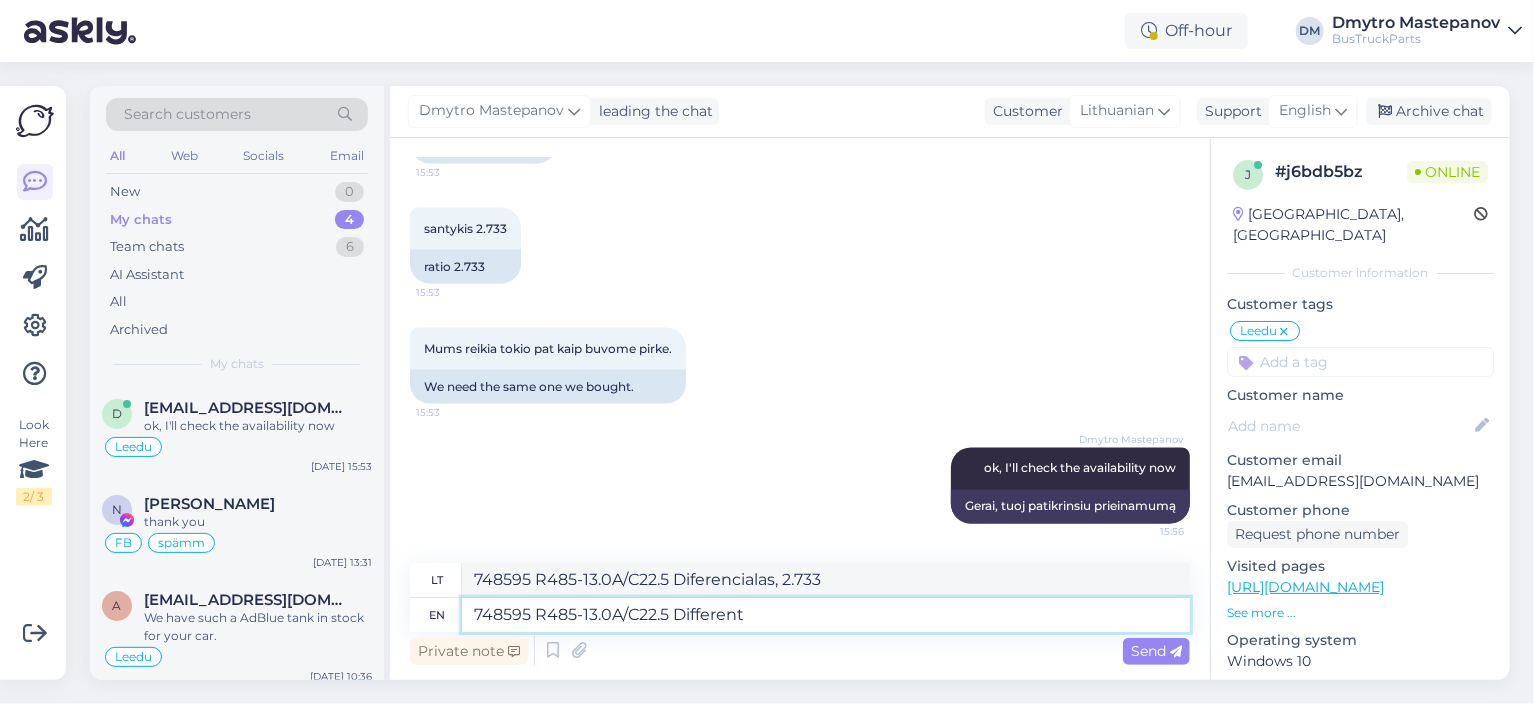 type on "748595 R485-13.0A/C22.5 Differen" 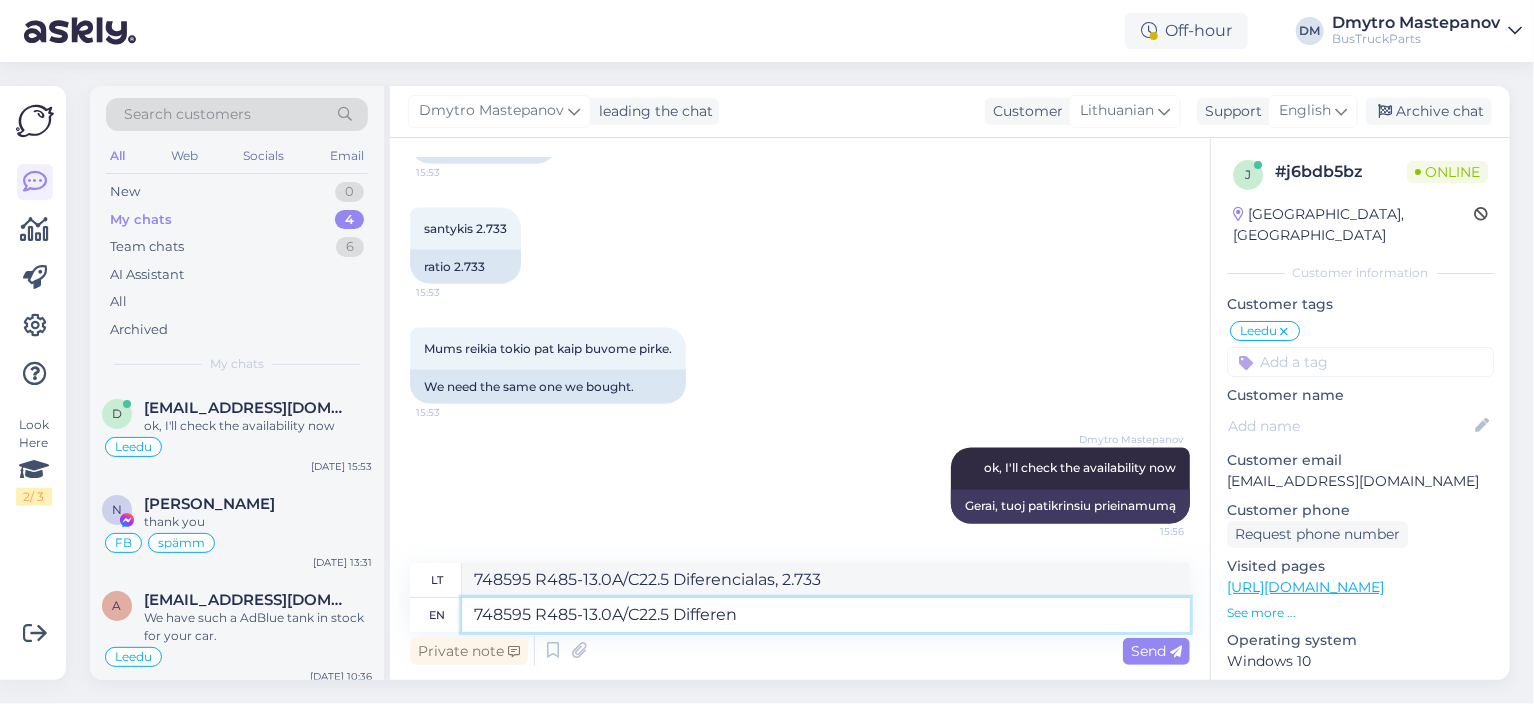 type on "748595 R485-13.0A/C22.5 Diferencialas," 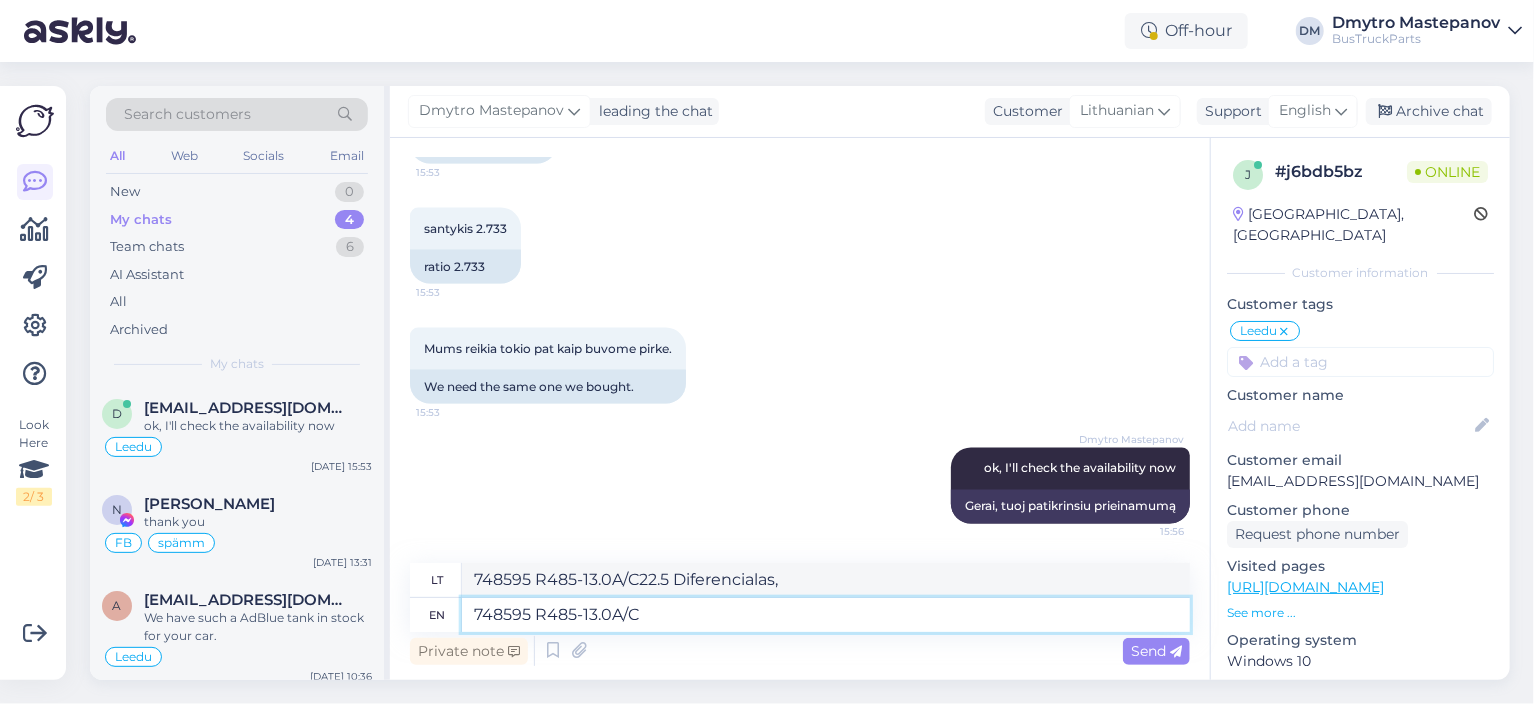 type on "748595 R485-13.0A/" 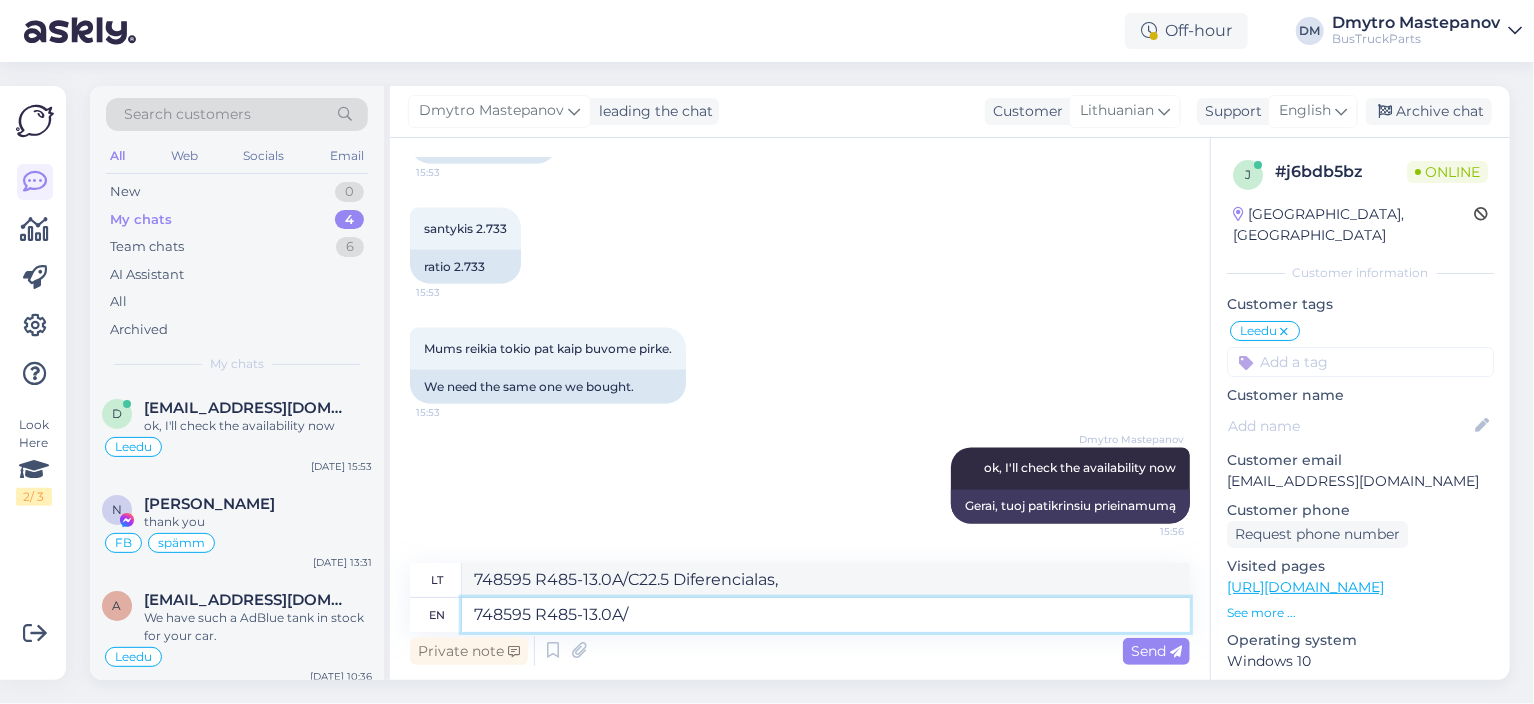 type on "748595 R485-13.0A/C22.5" 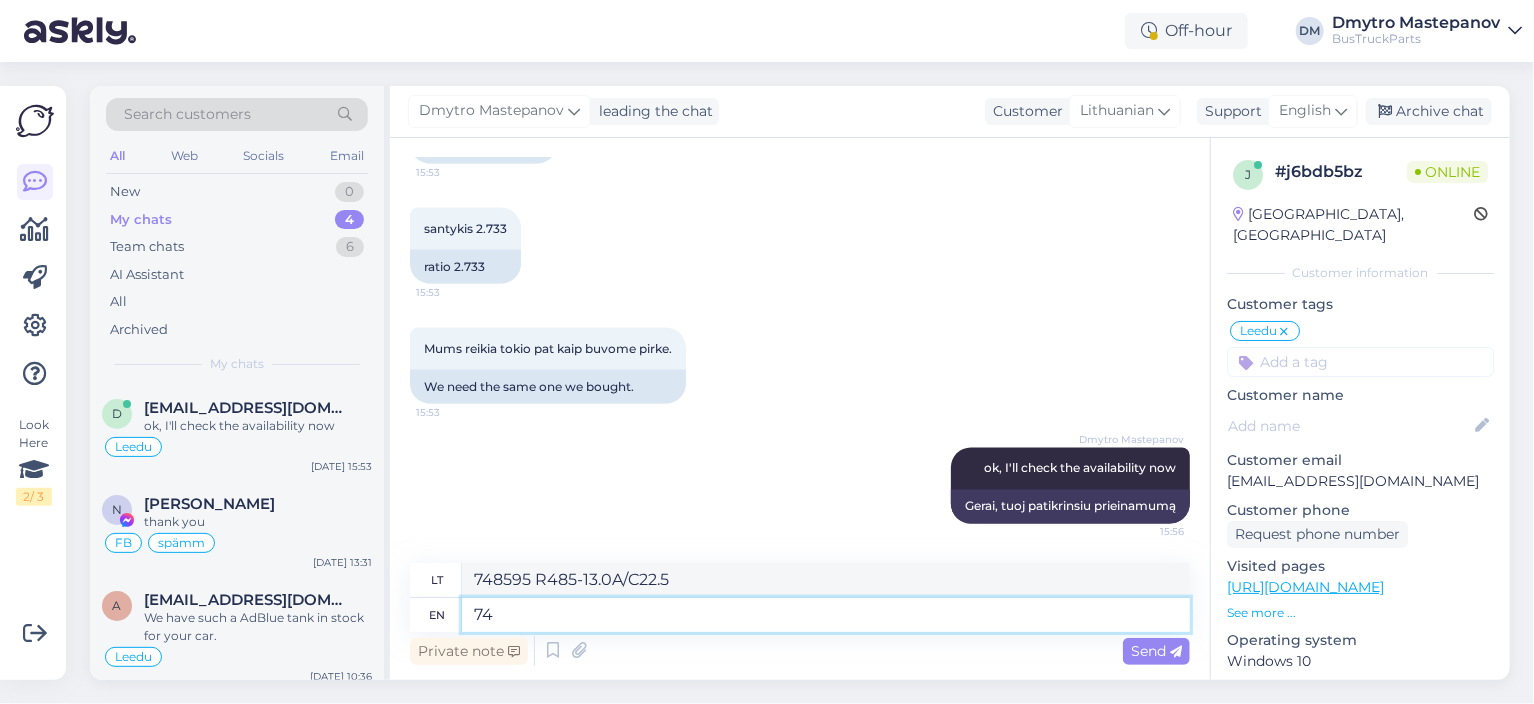type on "7" 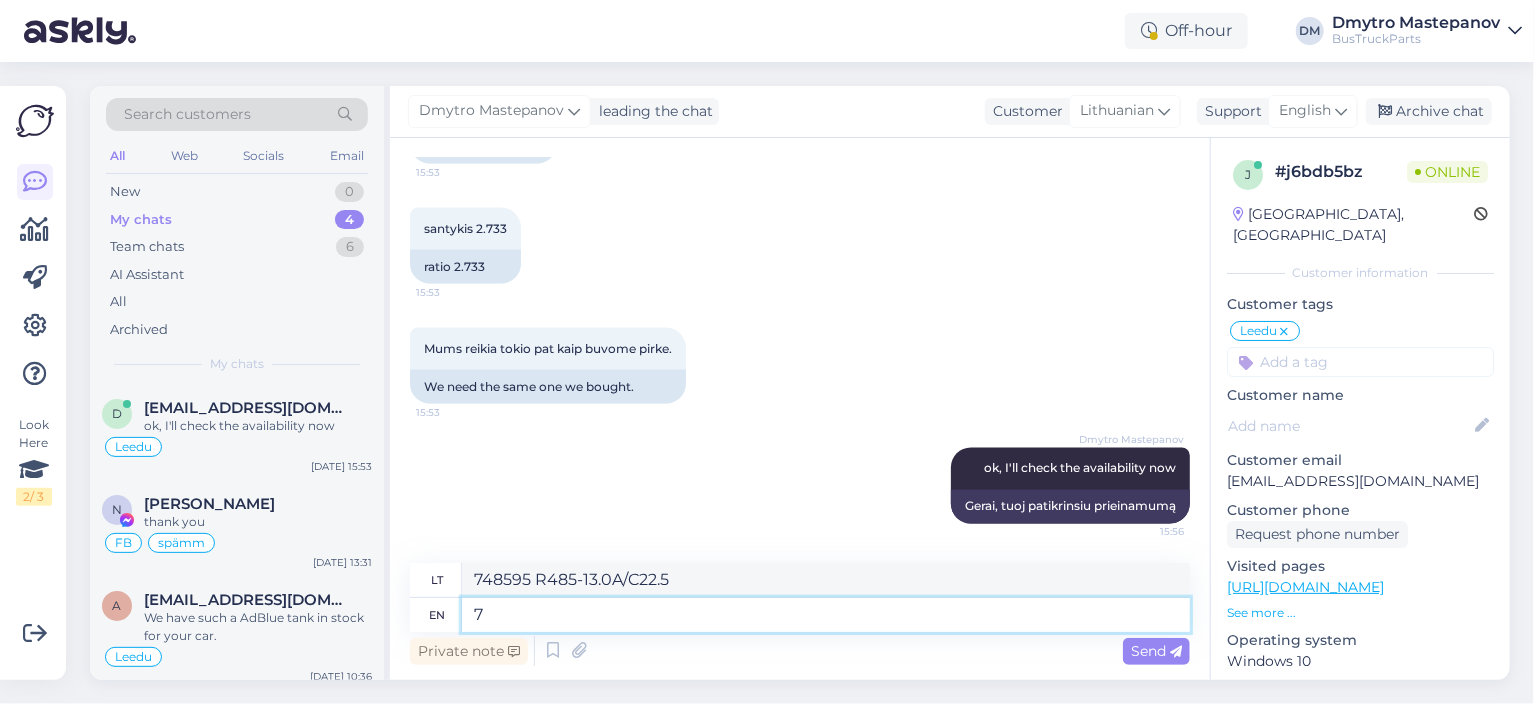 type on "748595" 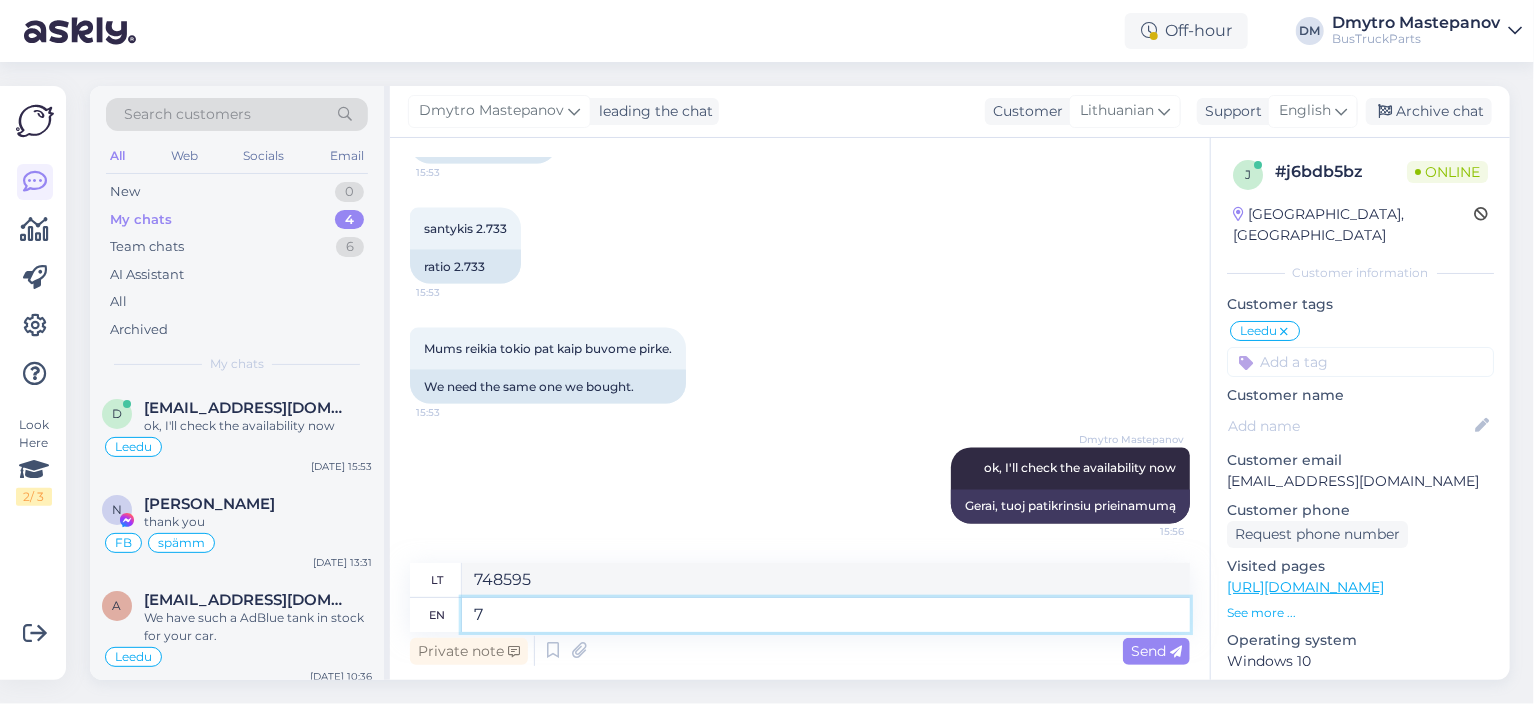 type 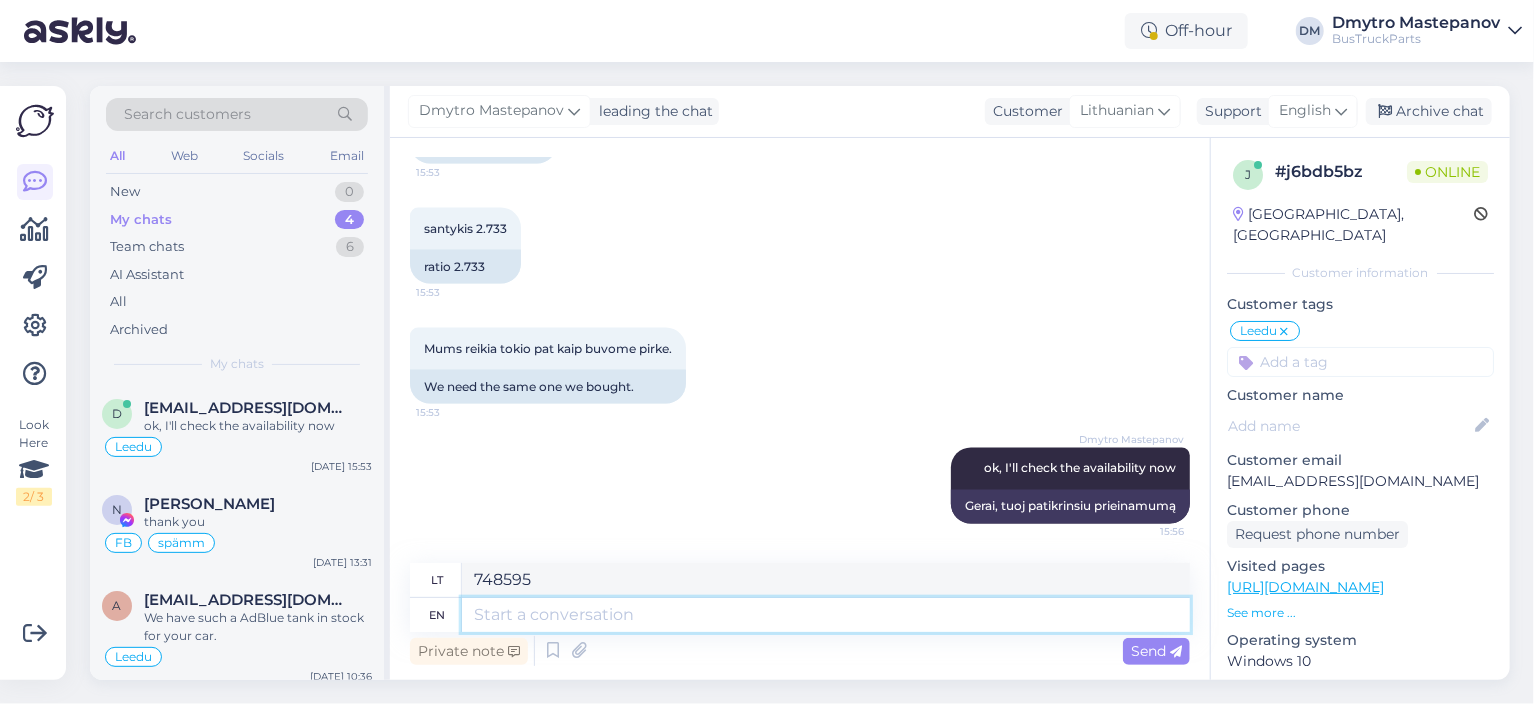 type 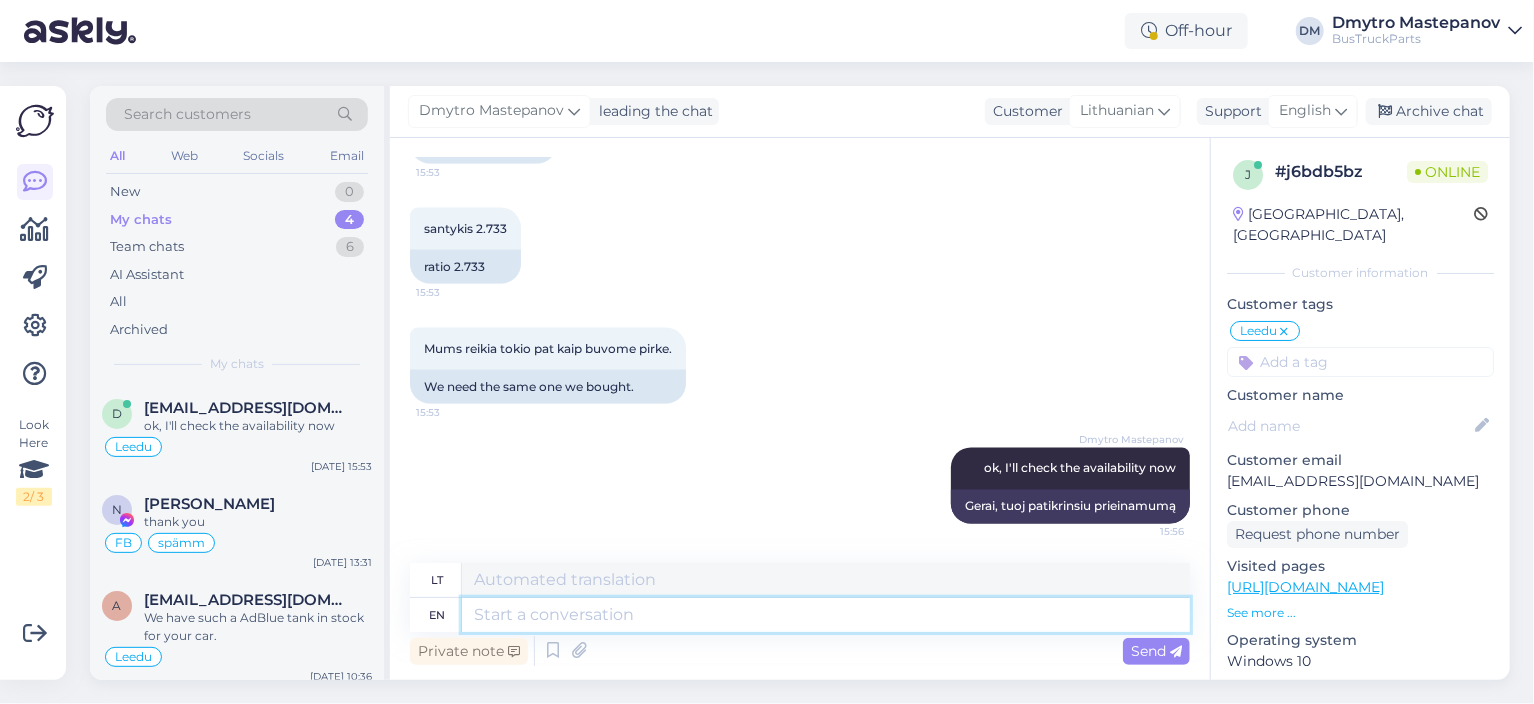 paste on "748595 R485-13.0A/C22.5, 2.733 We currently do not have in stock Differential" 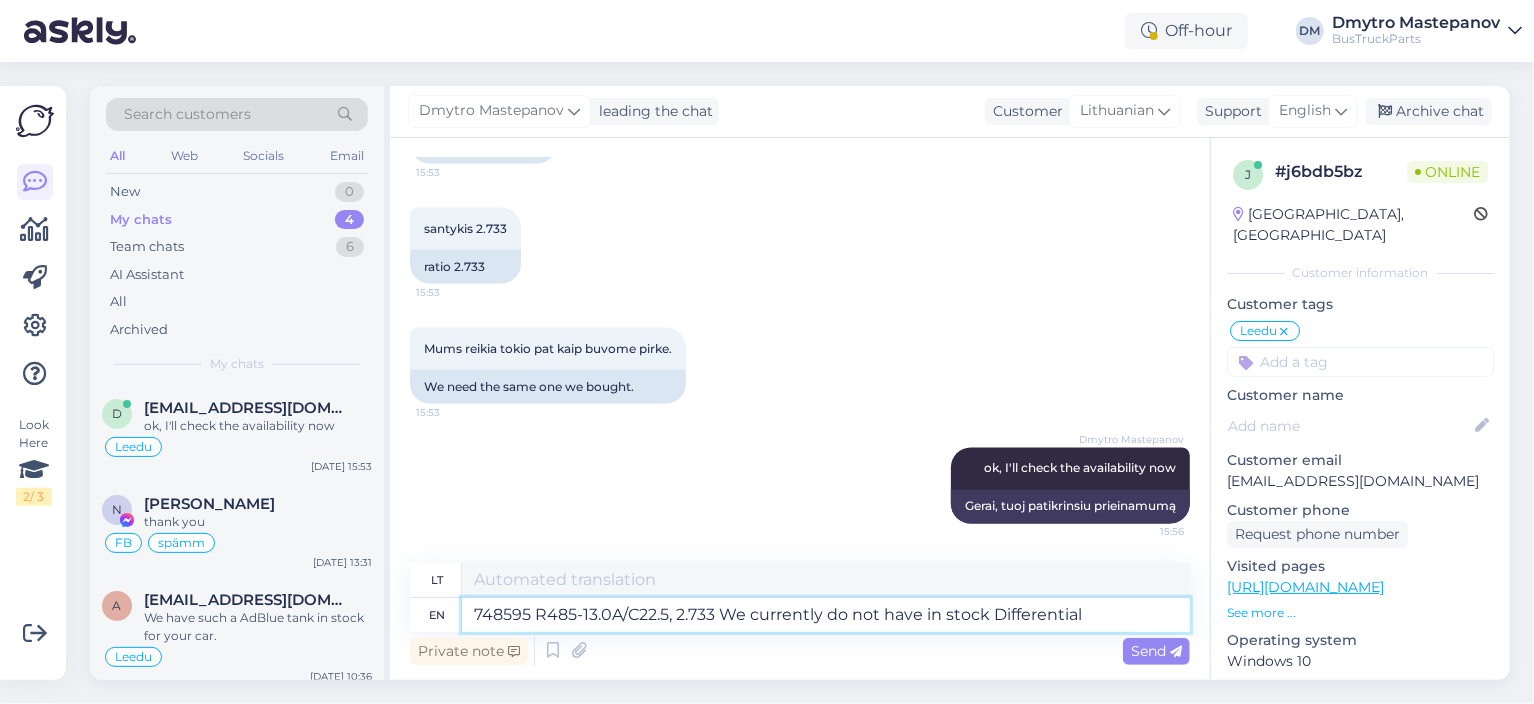 type on "748595 R485-13.0A/C22.5, 2.733 Šiuo metu sandėlyje neturime diferencialo." 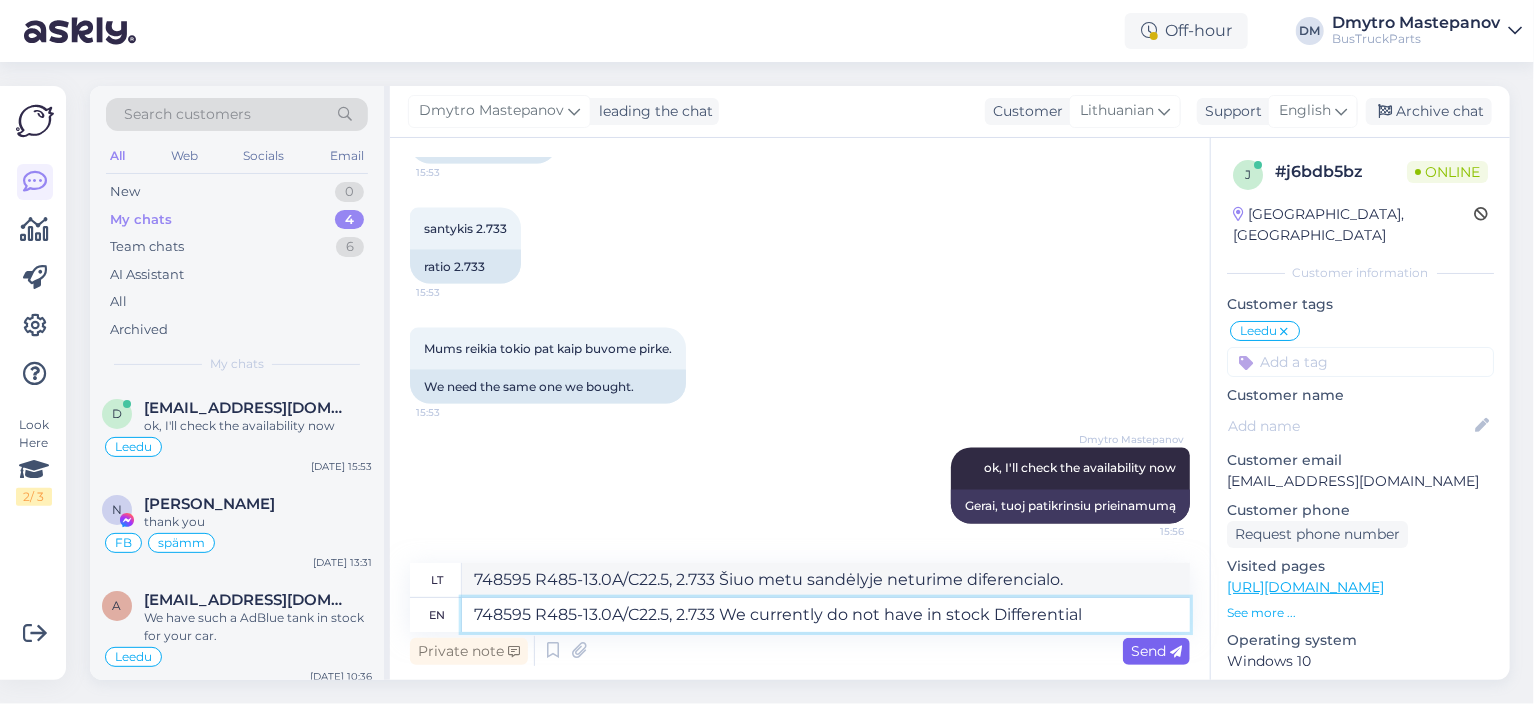 type on "748595 R485-13.0A/C22.5, 2.733 We currently do not have in stock Differential" 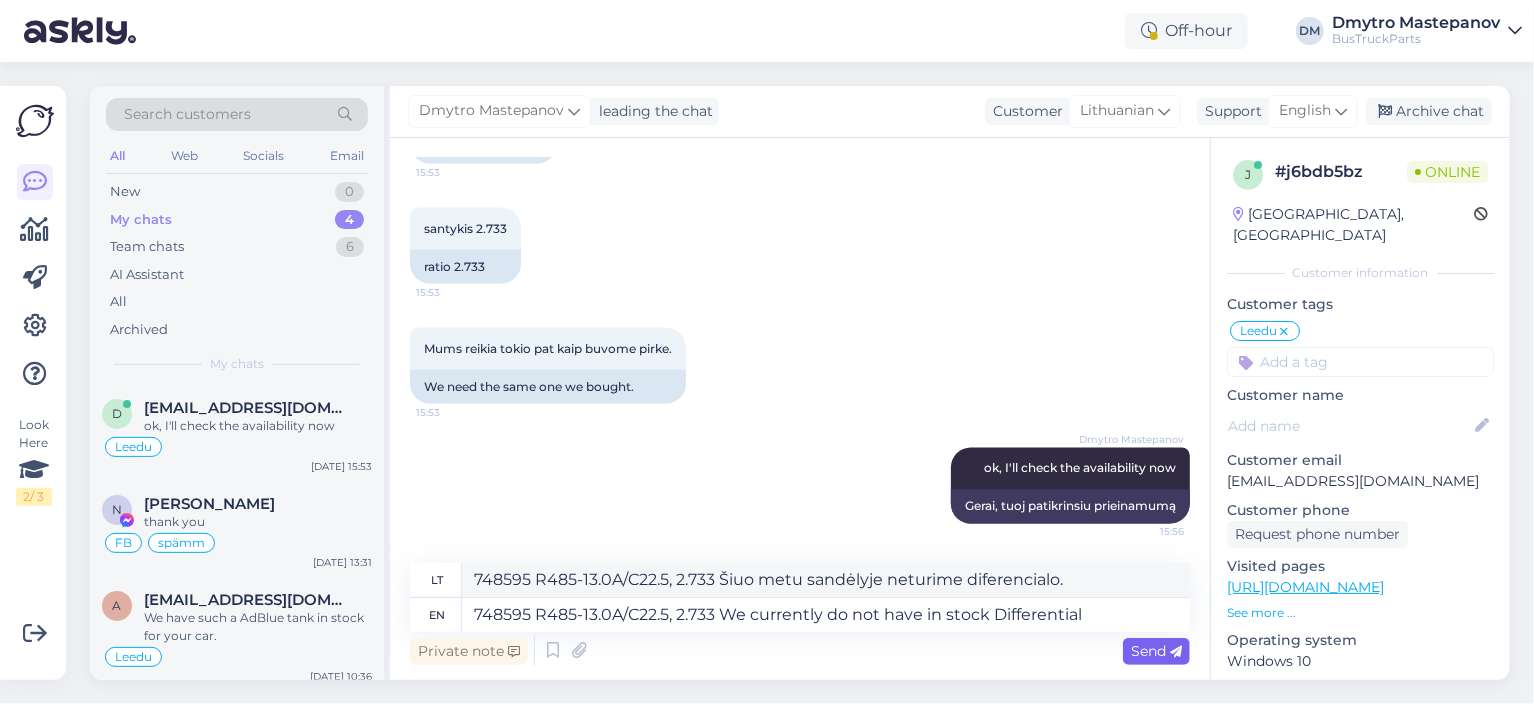 click on "Send" at bounding box center (1156, 651) 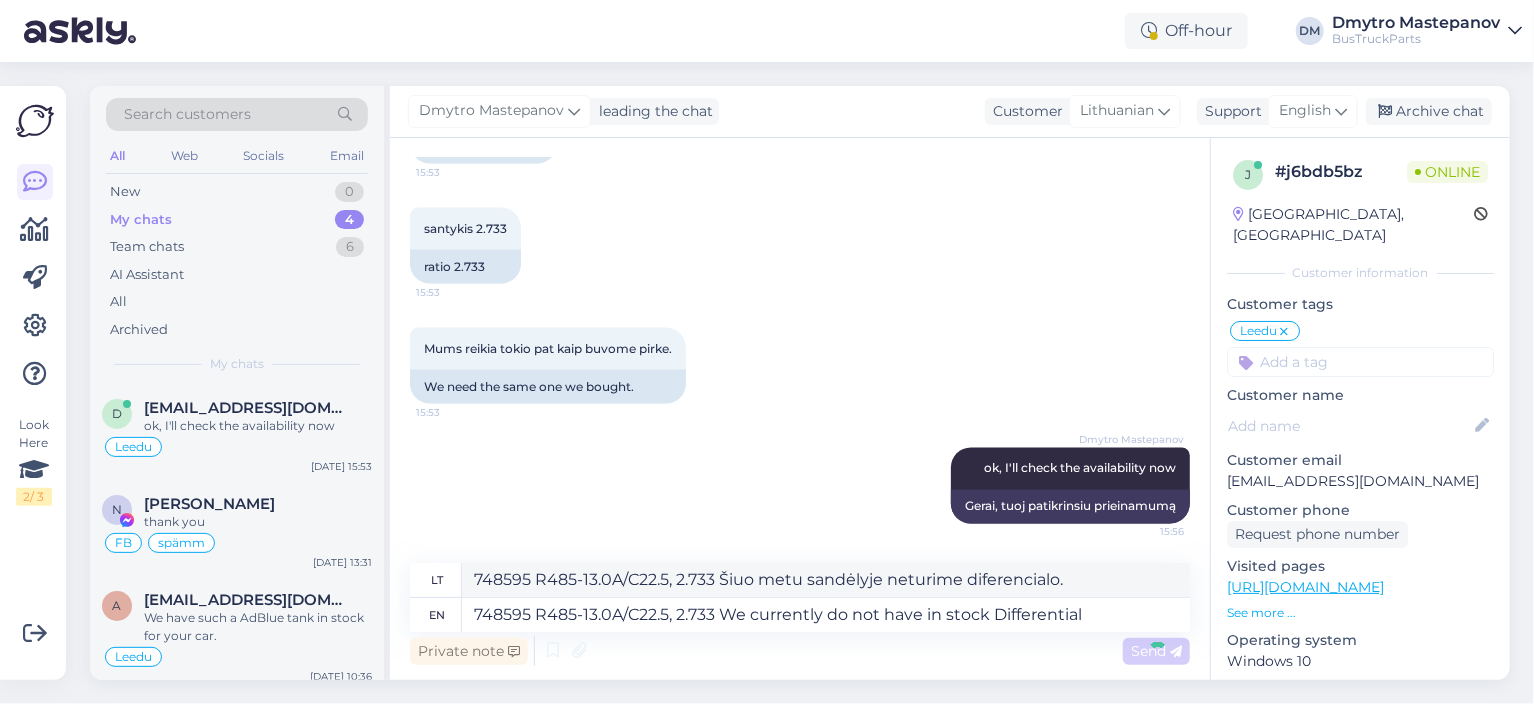 type 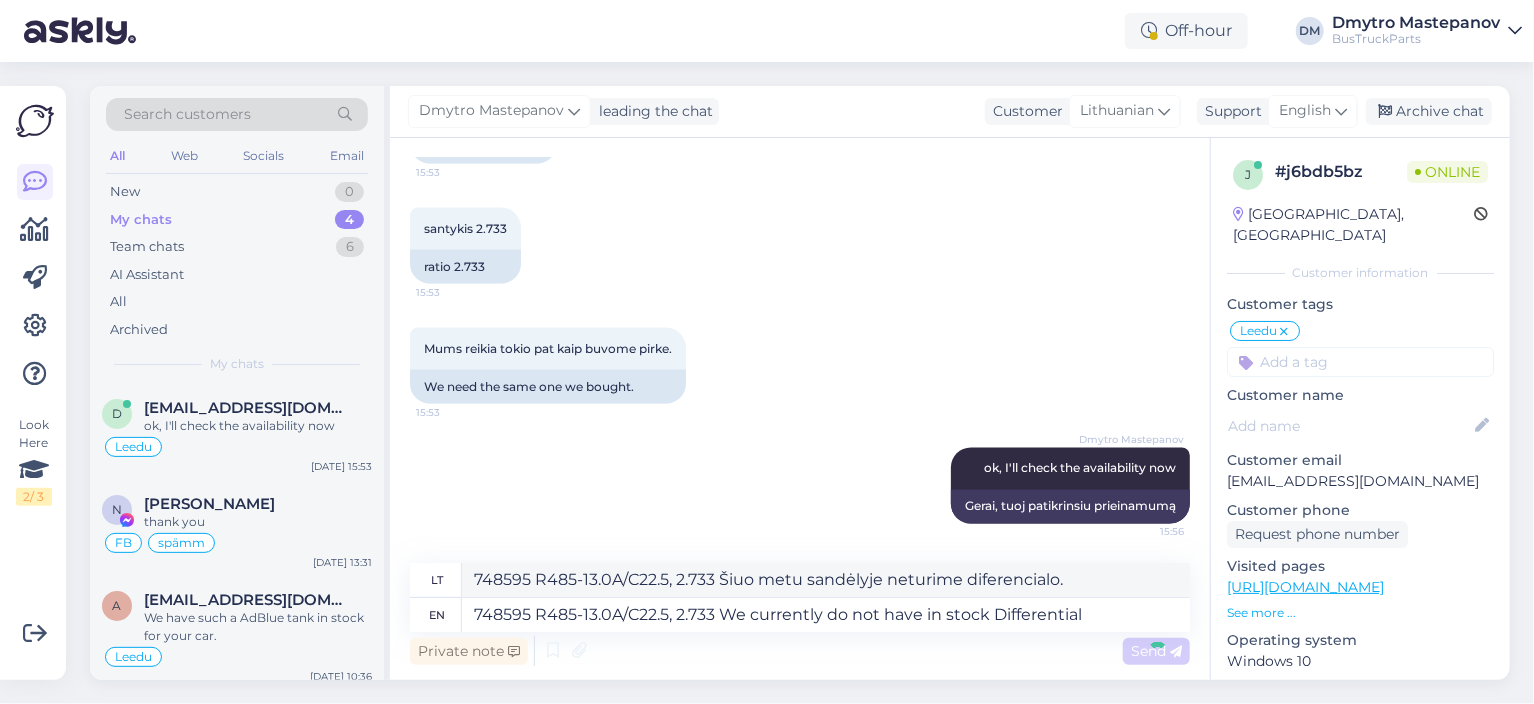 type 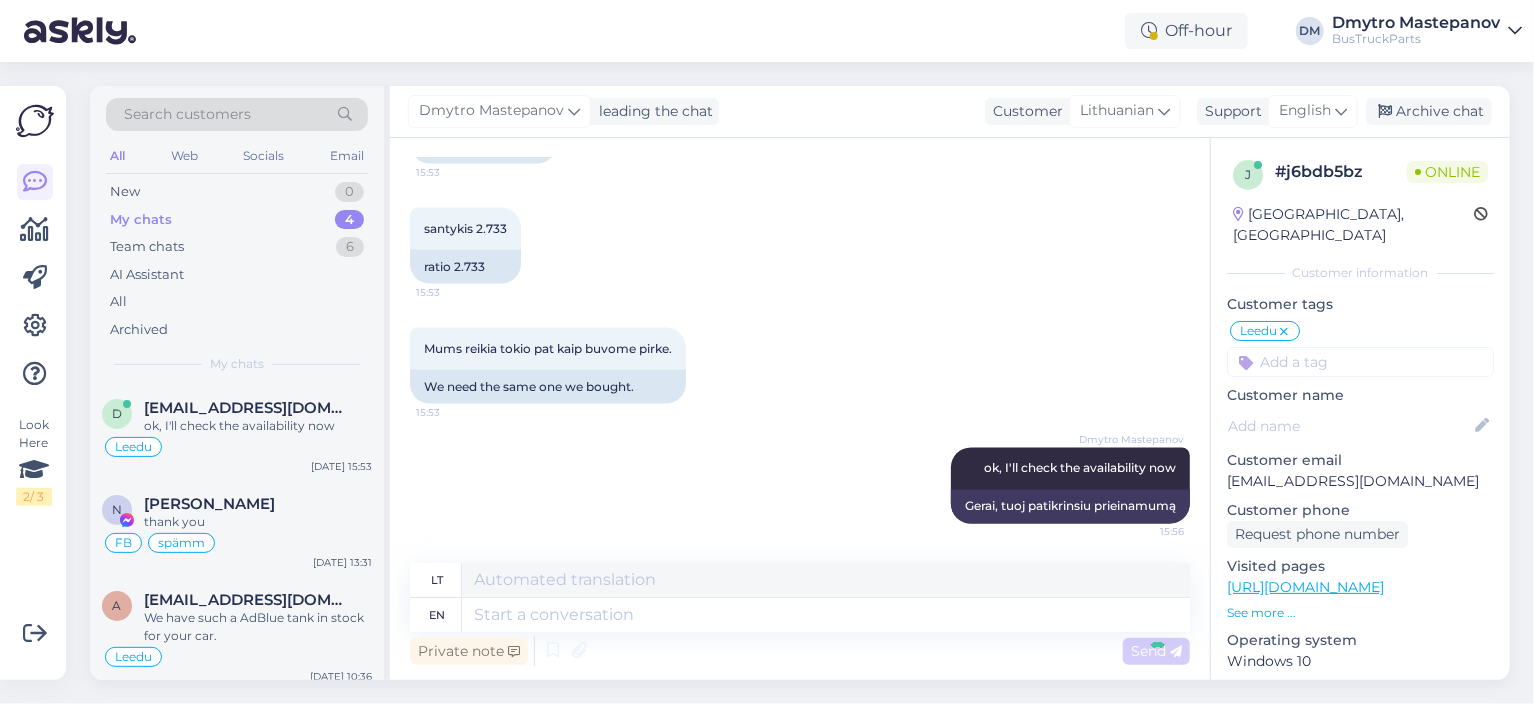 scroll, scrollTop: 1763, scrollLeft: 0, axis: vertical 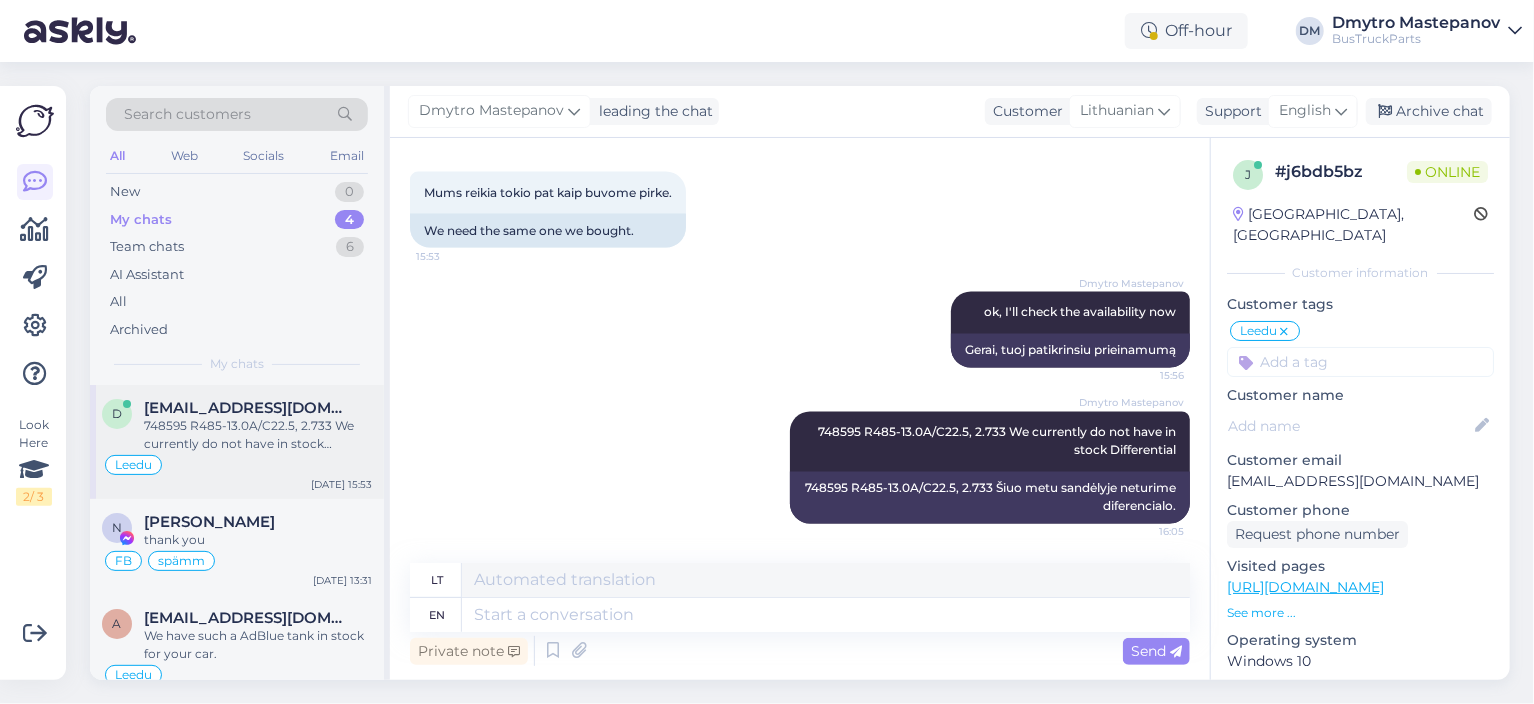 click on "748595 R485-13.0A/C22.5, 2.733 We currently do not have in stock Differential" at bounding box center (258, 435) 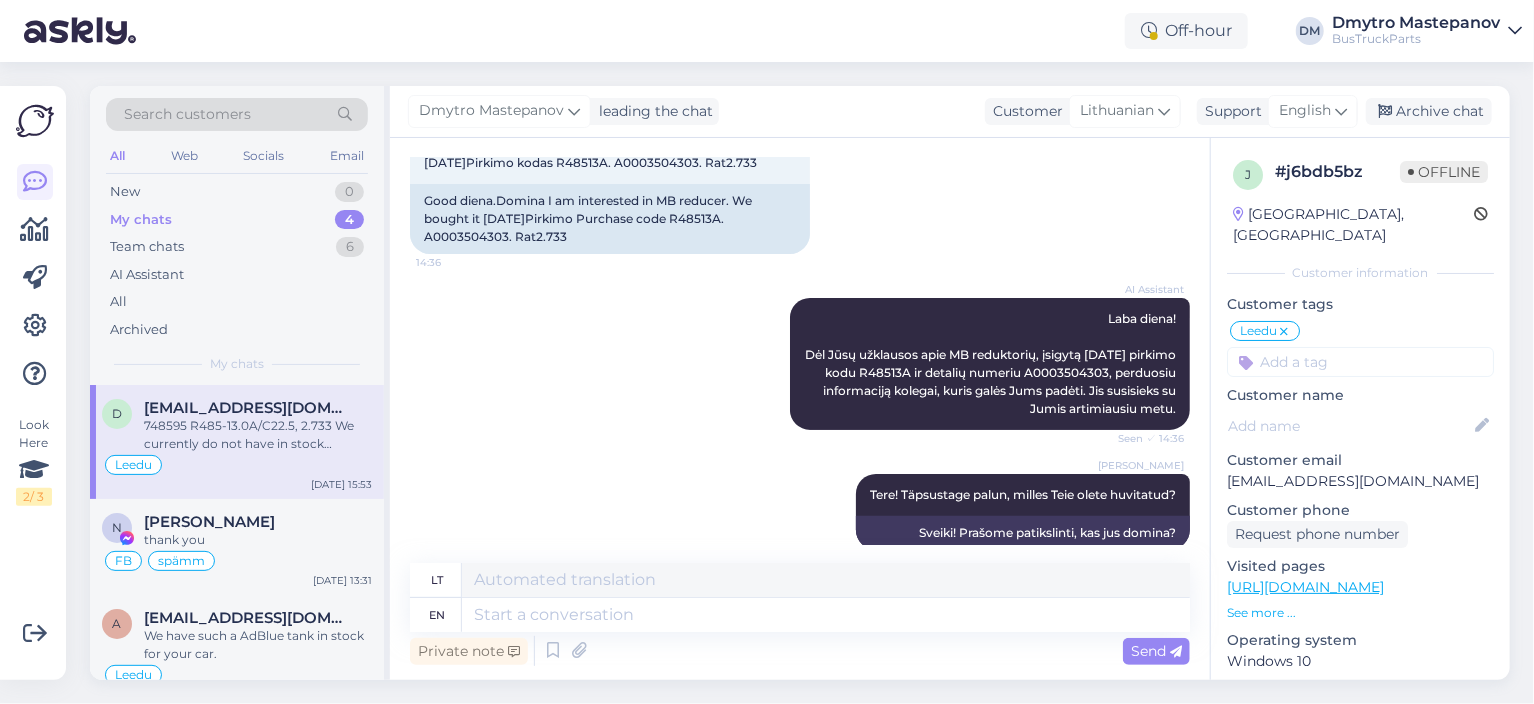 scroll, scrollTop: 0, scrollLeft: 0, axis: both 